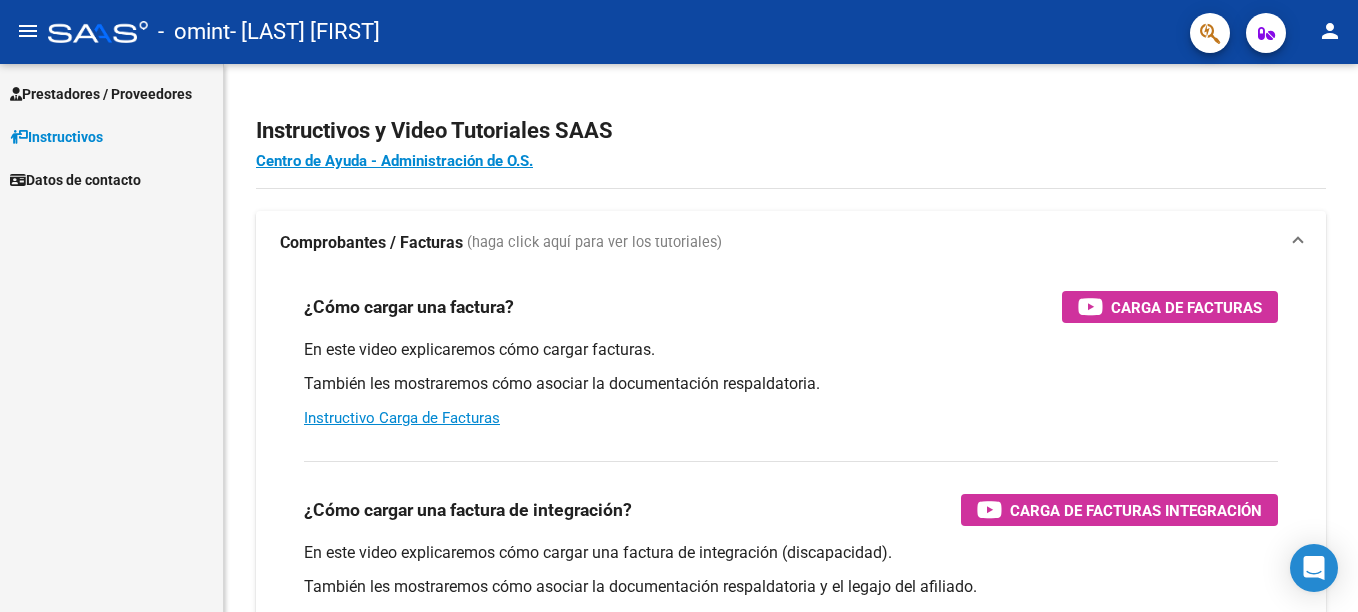 scroll, scrollTop: 0, scrollLeft: 0, axis: both 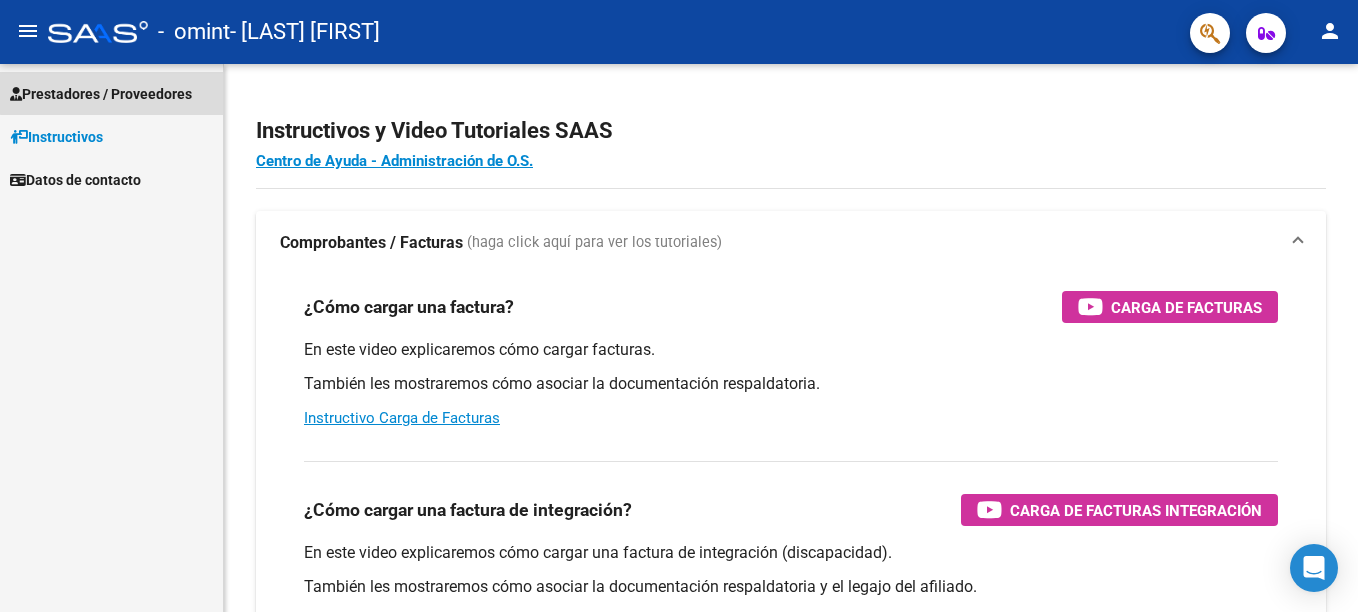 click on "Prestadores / Proveedores" at bounding box center [101, 94] 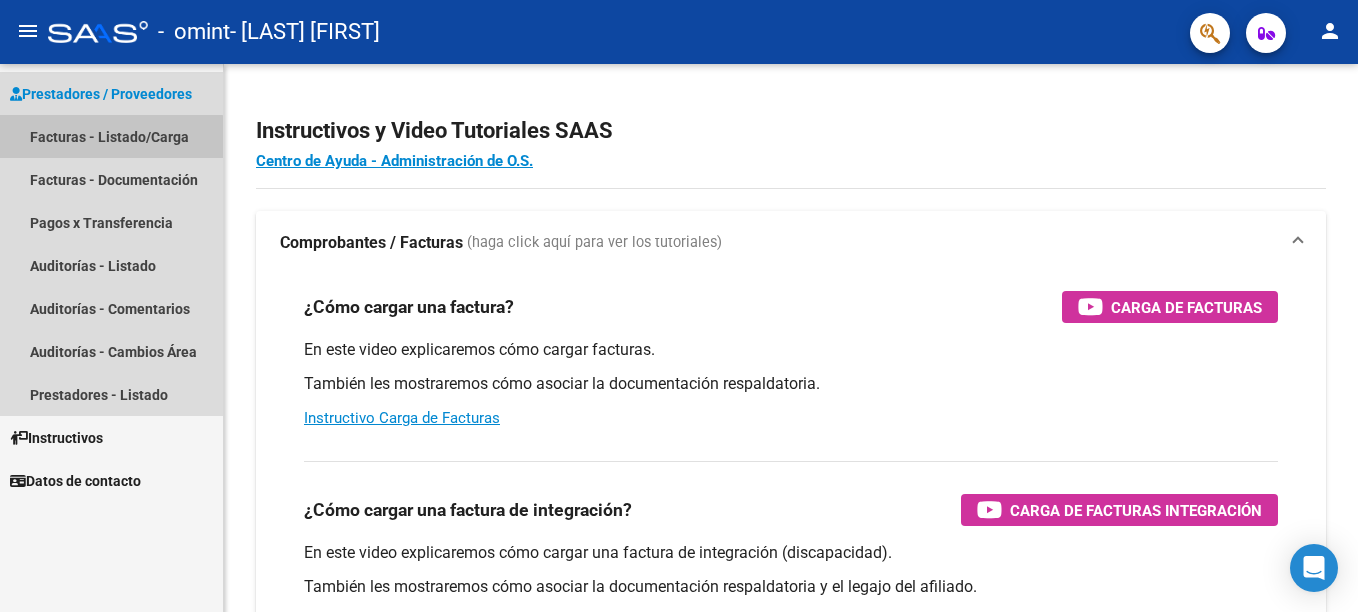 click on "Facturas - Listado/Carga" at bounding box center [111, 136] 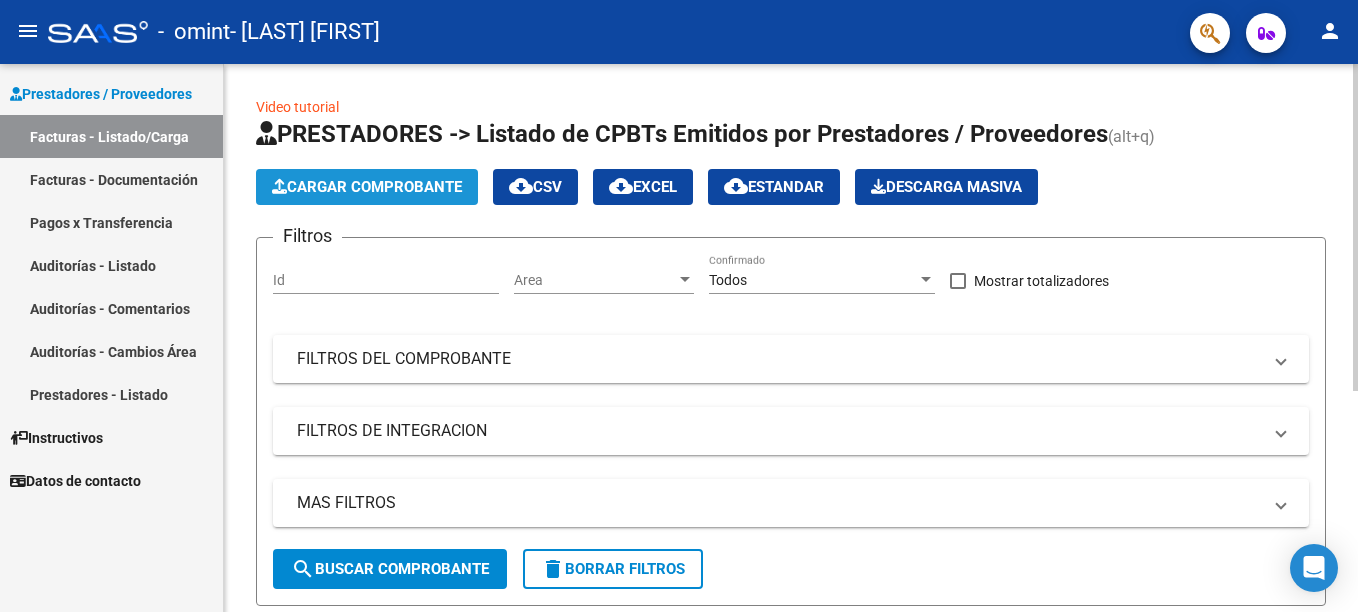 click on "Cargar Comprobante" 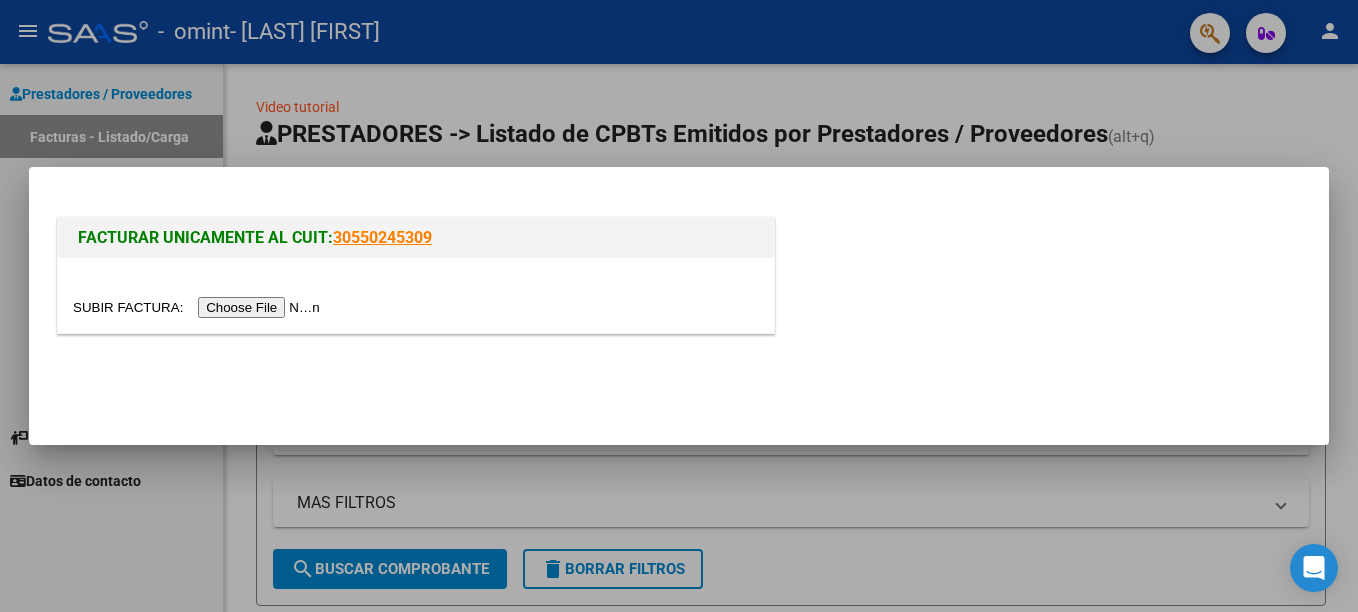 click at bounding box center [199, 307] 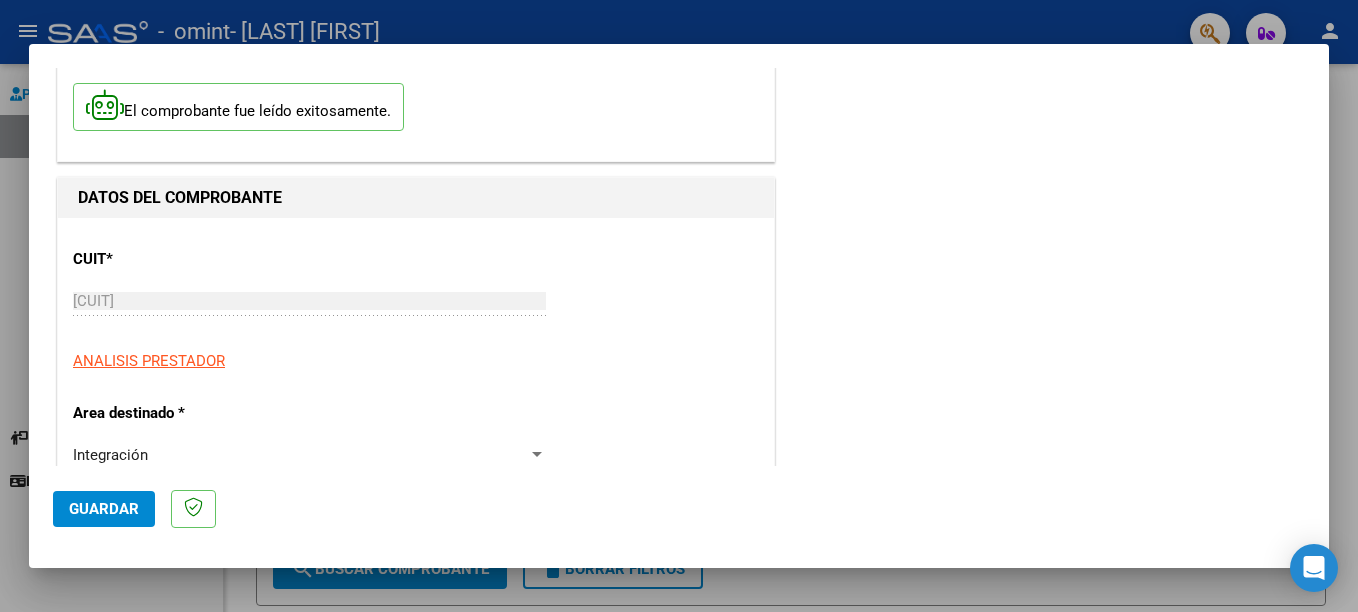 scroll, scrollTop: 0, scrollLeft: 0, axis: both 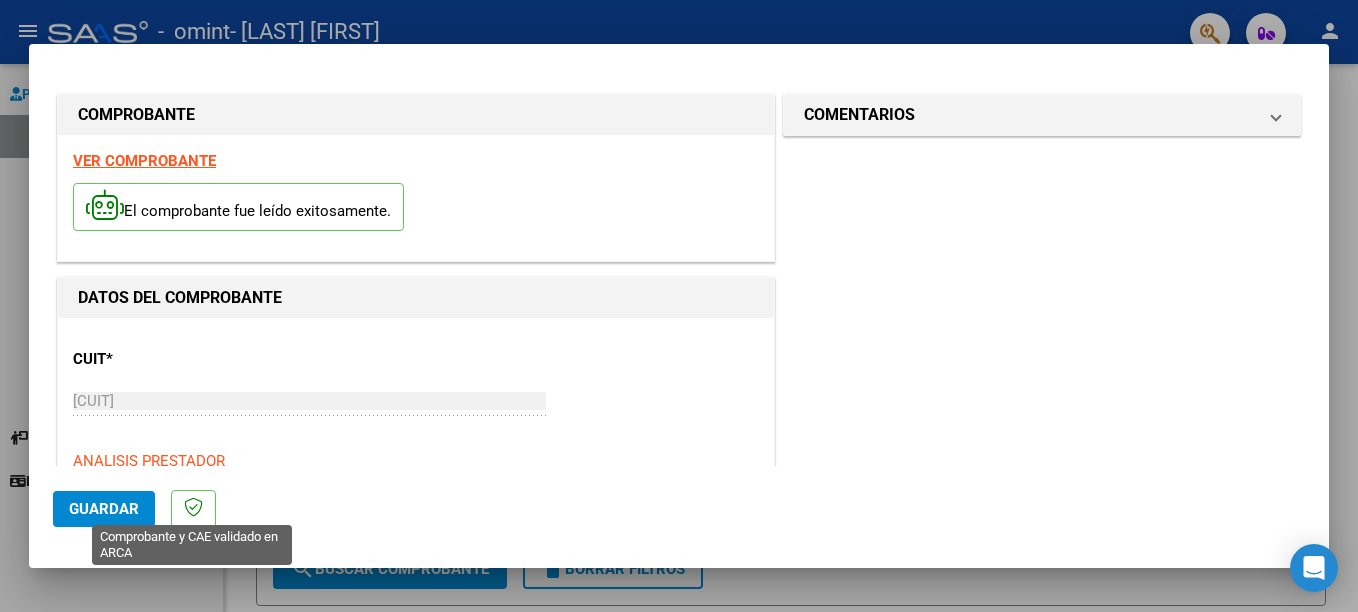click 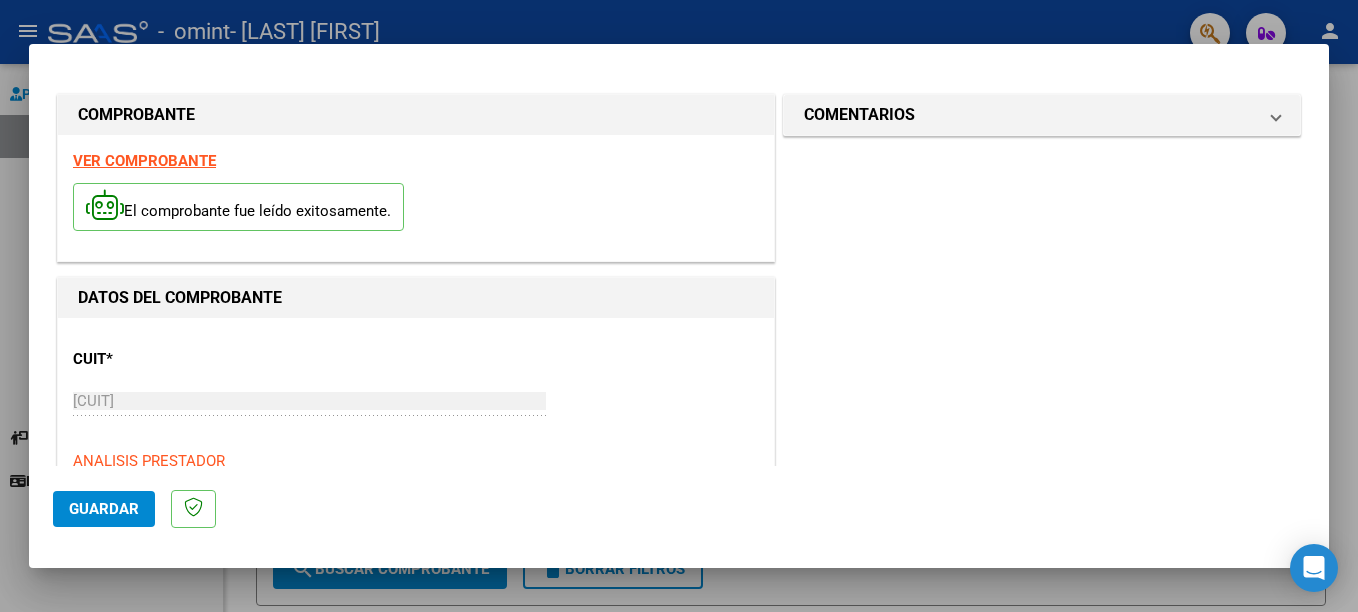 click on "CUIT  *" at bounding box center (176, 359) 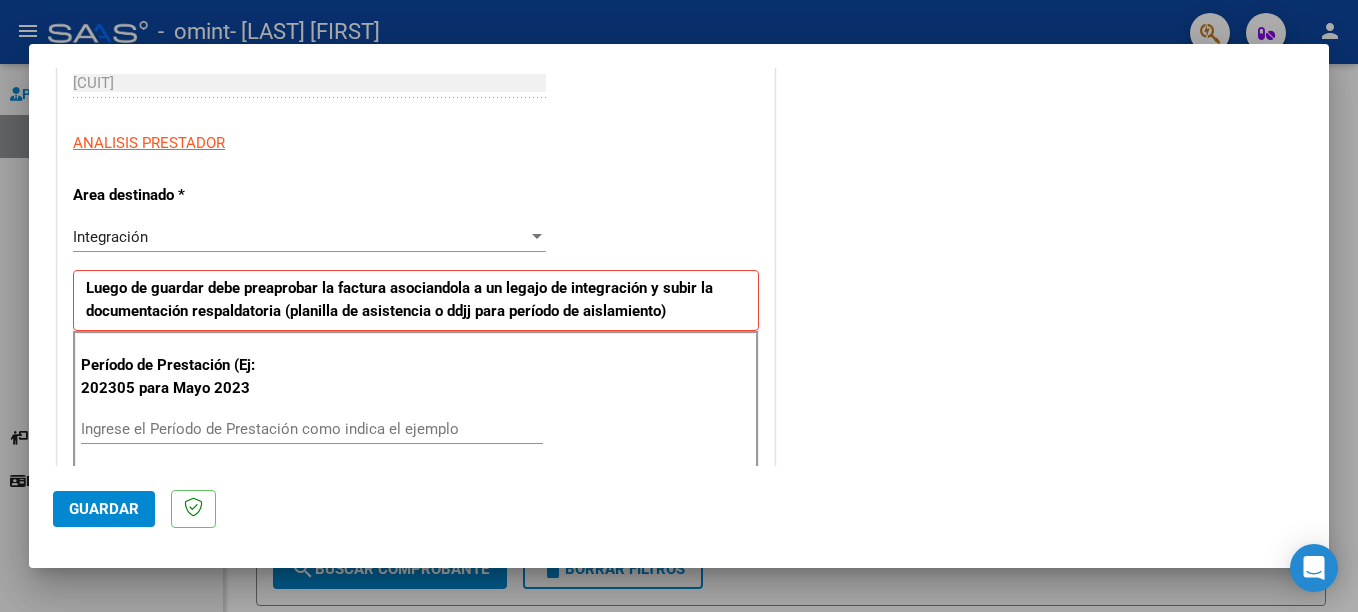 scroll, scrollTop: 322, scrollLeft: 0, axis: vertical 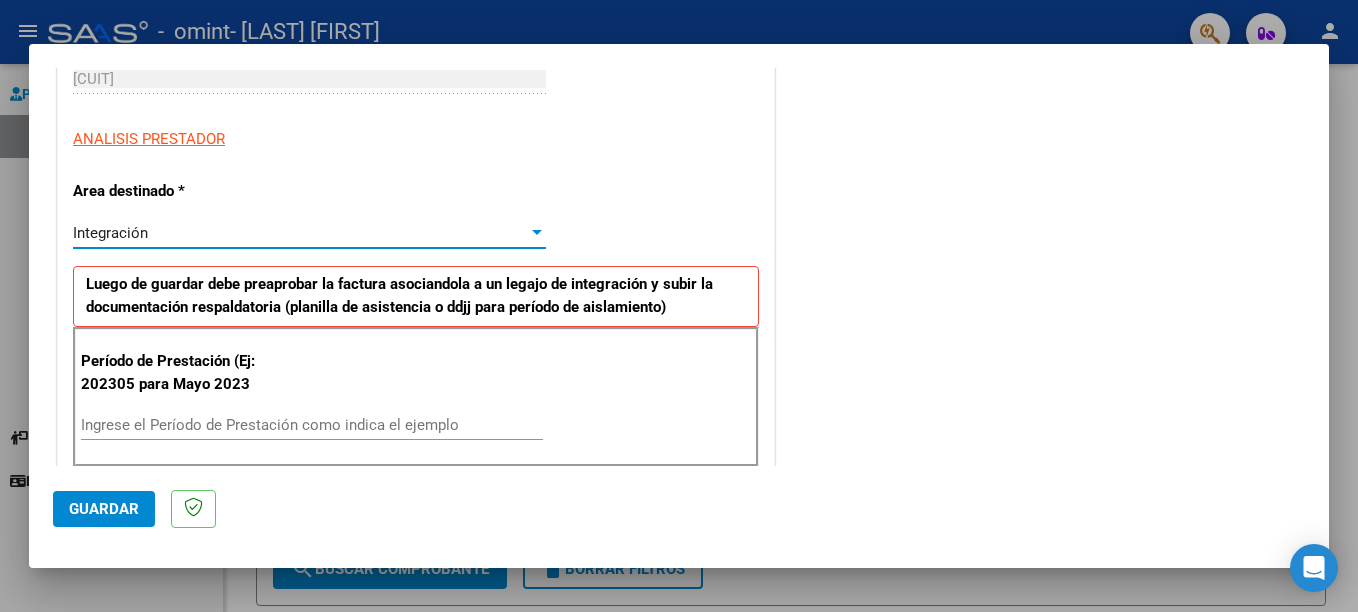 click at bounding box center (537, 232) 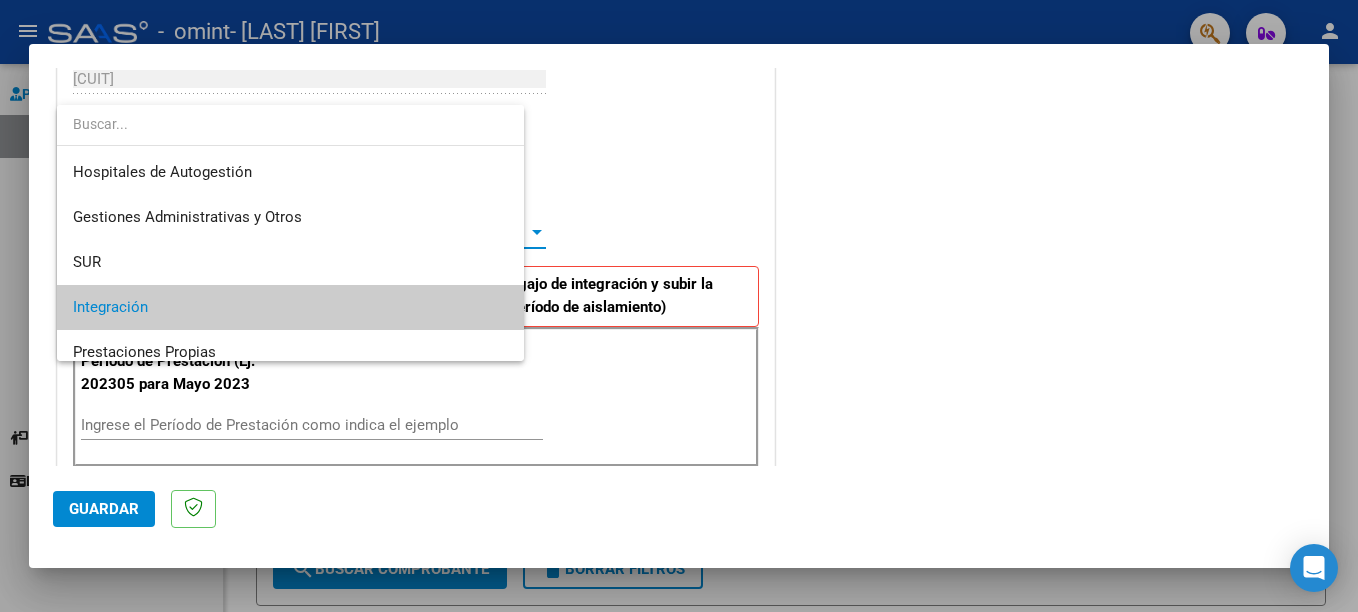 scroll, scrollTop: 75, scrollLeft: 0, axis: vertical 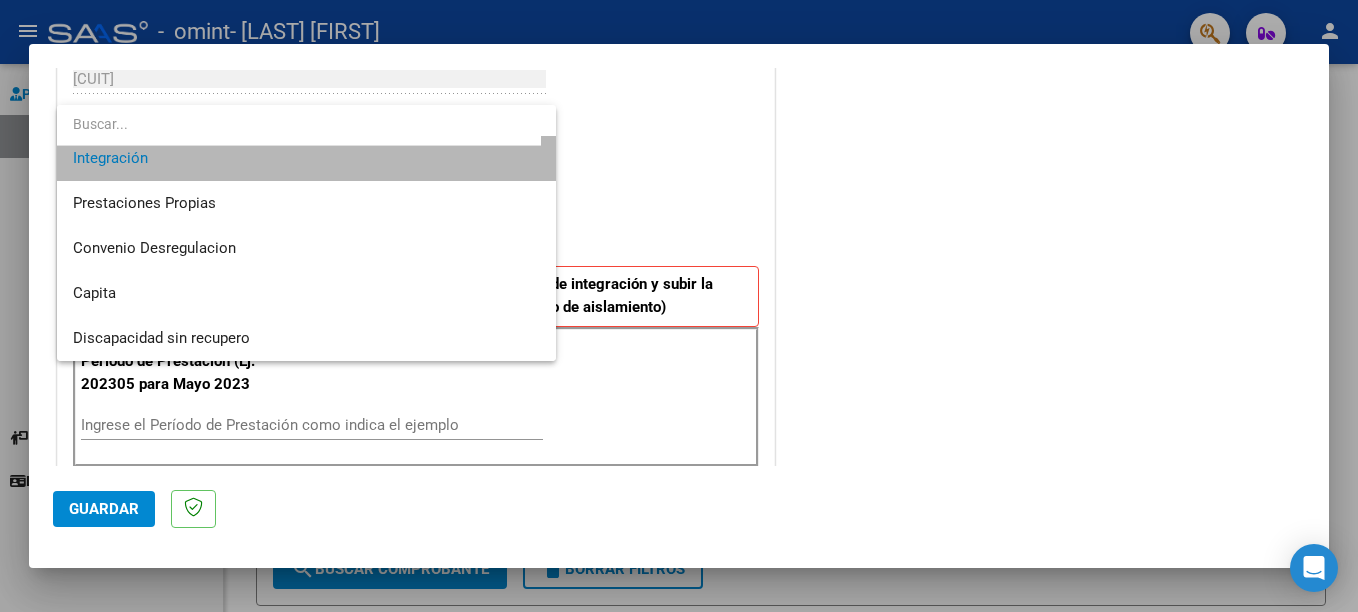click on "Integración" at bounding box center (306, 158) 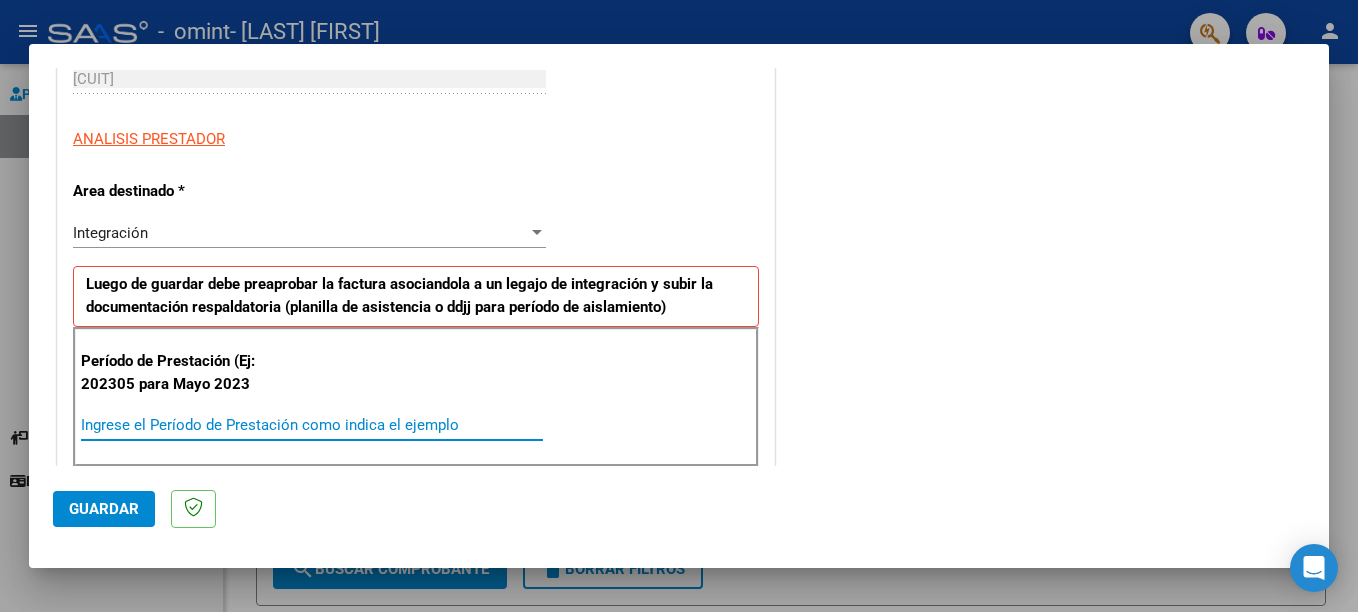 click on "Ingrese el Período de Prestación como indica el ejemplo" at bounding box center [312, 425] 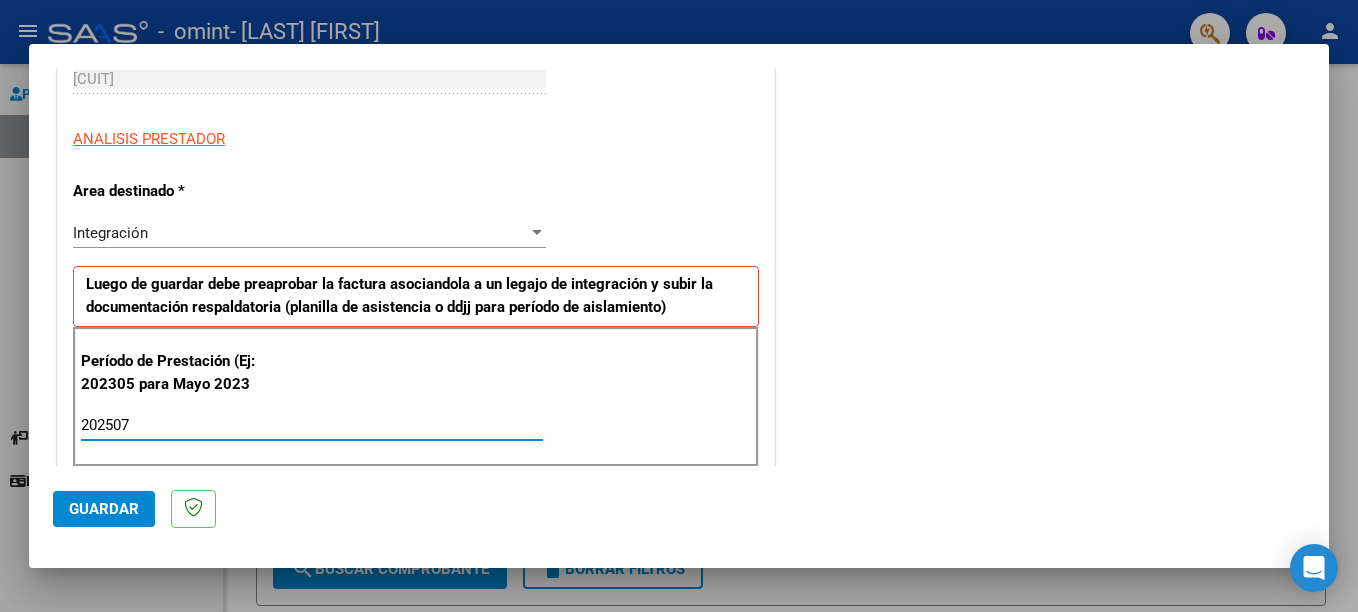 type on "202507" 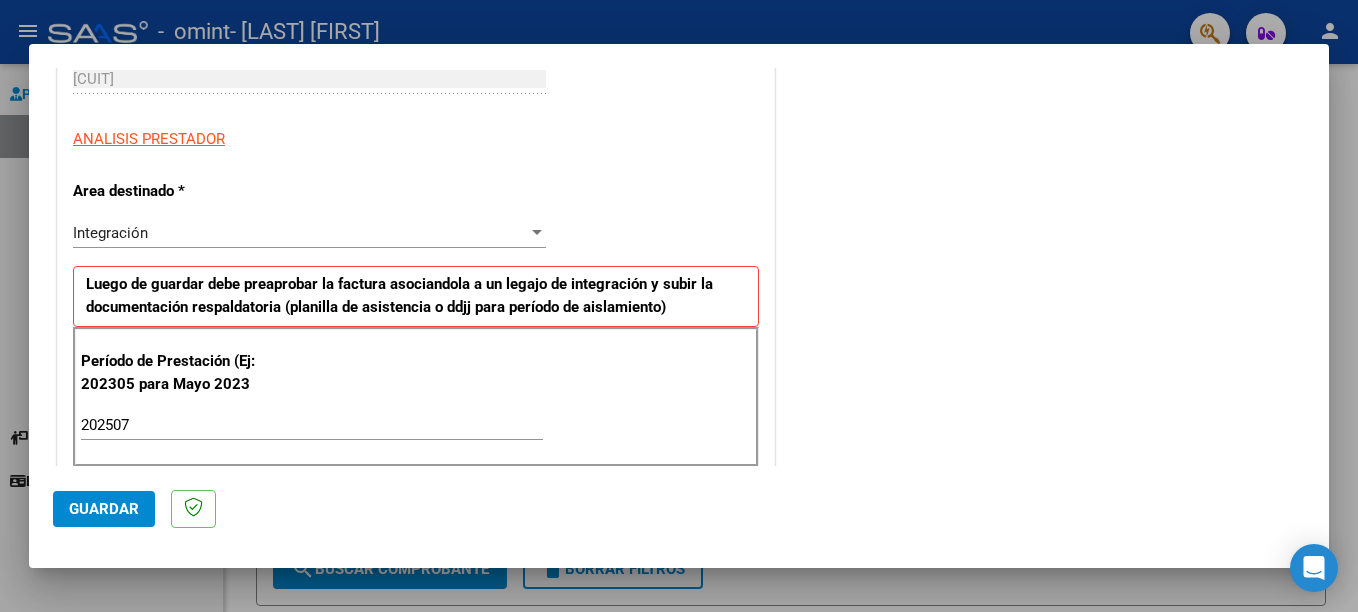 click on "Guardar" 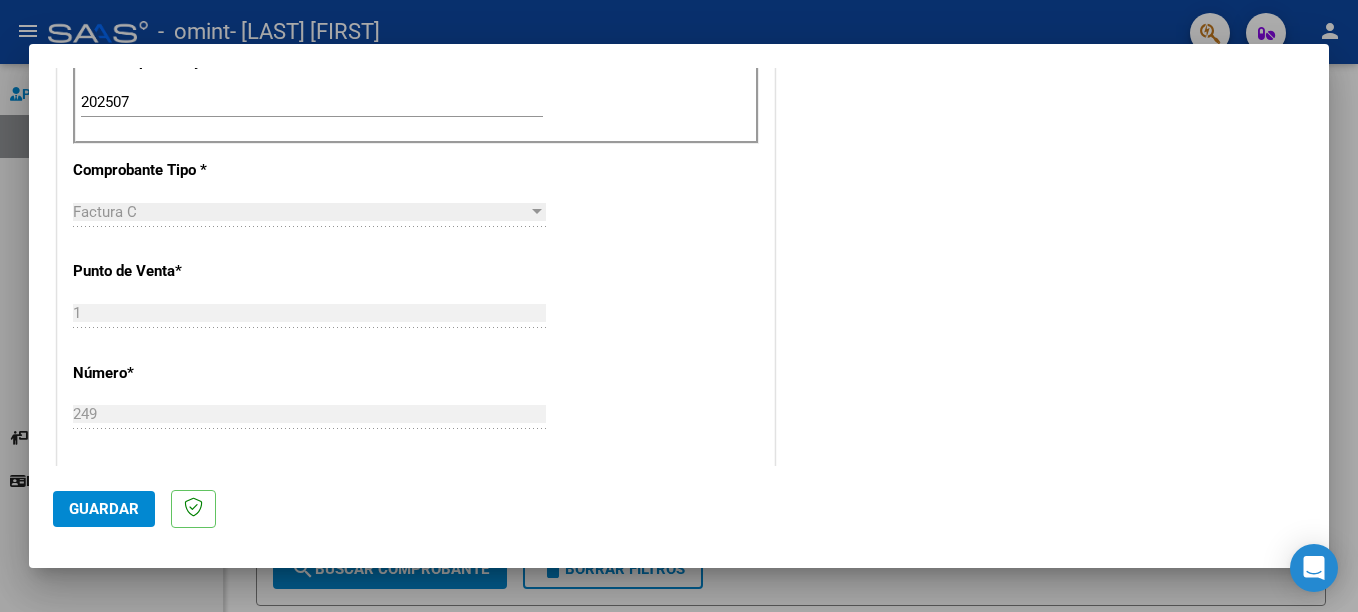 scroll, scrollTop: 650, scrollLeft: 0, axis: vertical 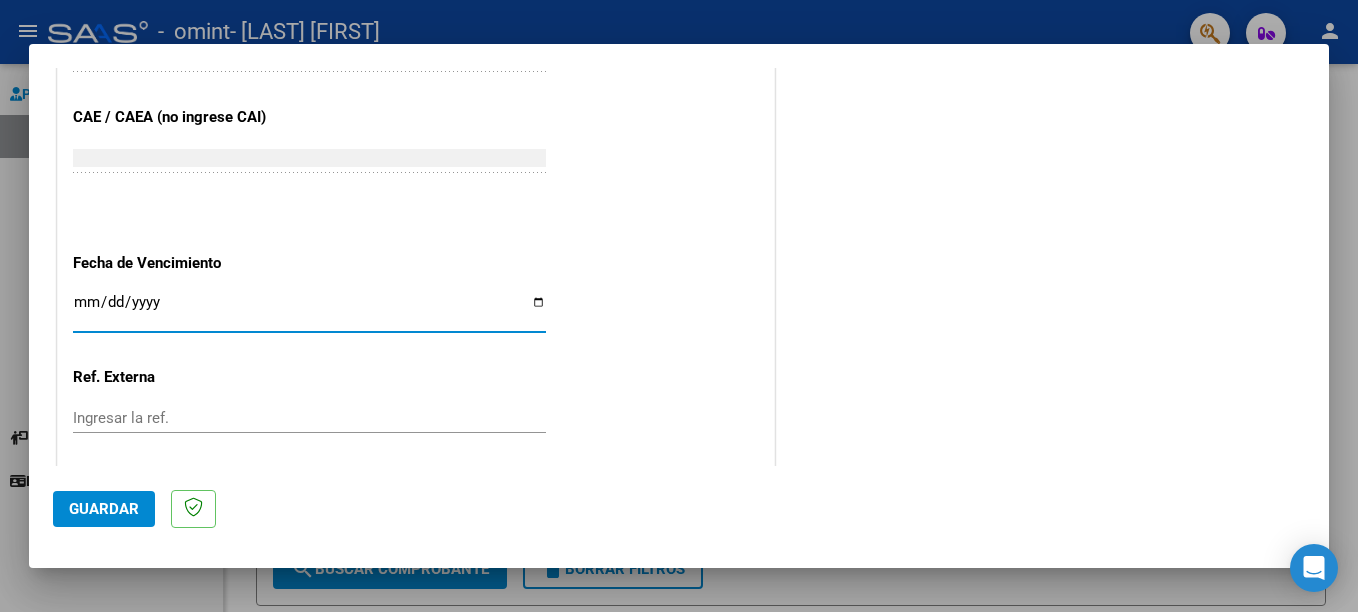 click on "Ingresar la fecha" at bounding box center (309, 310) 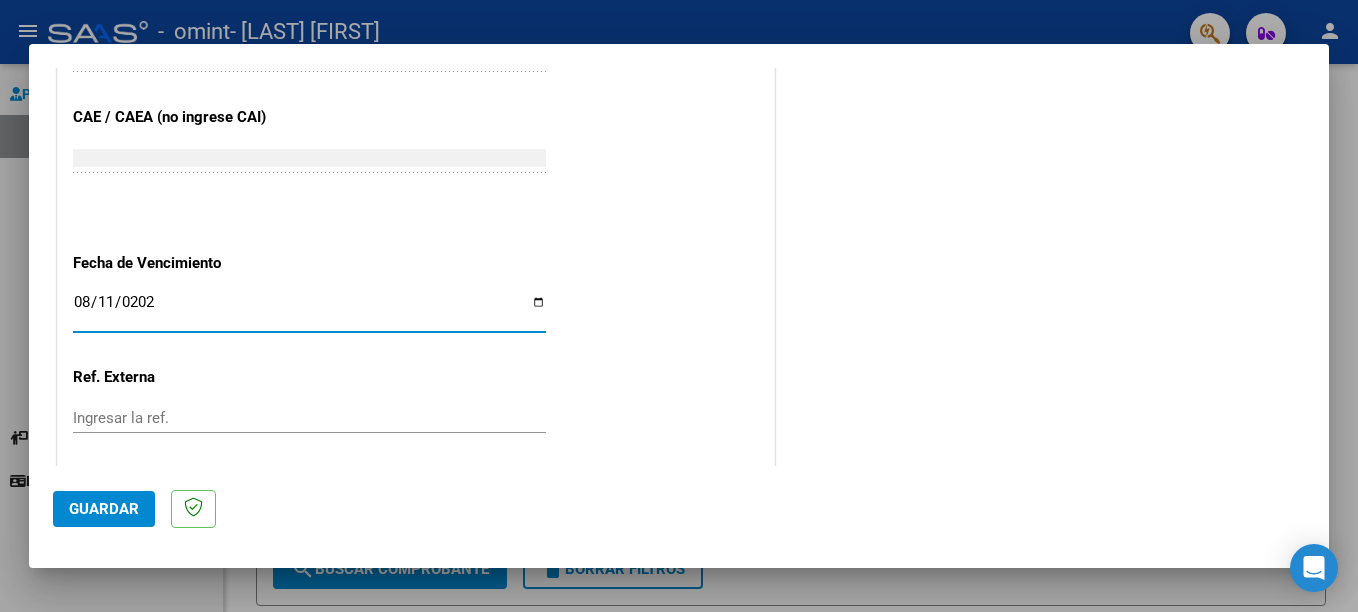 type on "2025-08-11" 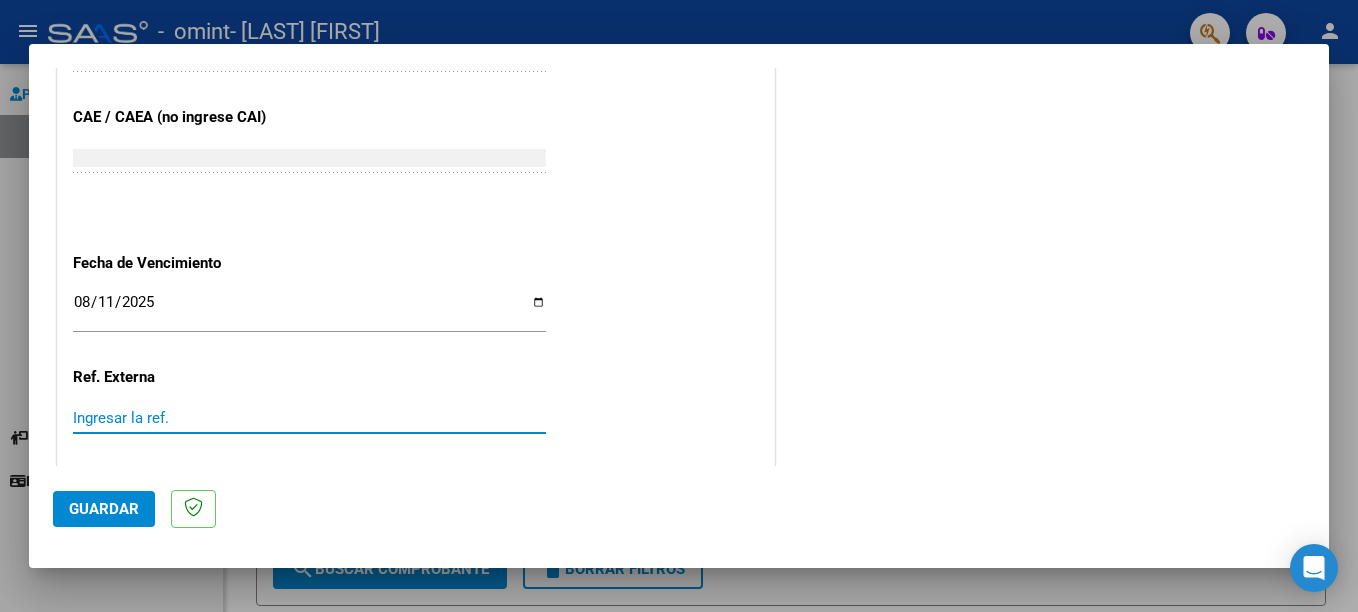 click on "Ingresar la ref." at bounding box center (309, 418) 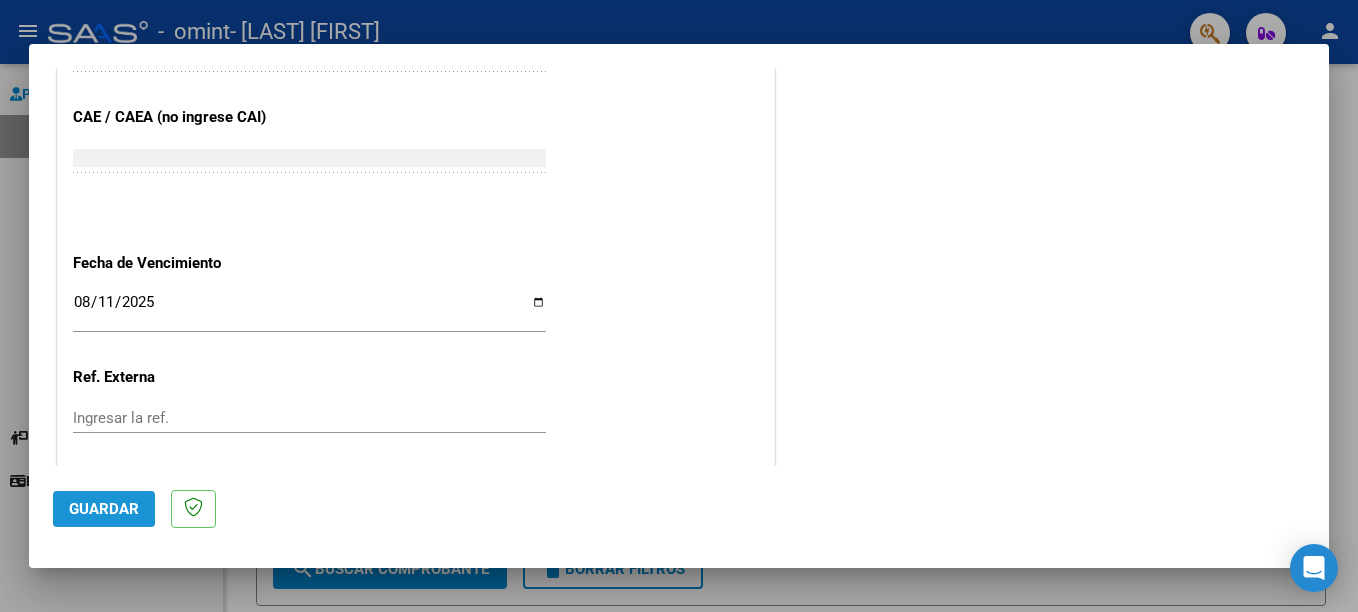 click on "Guardar" 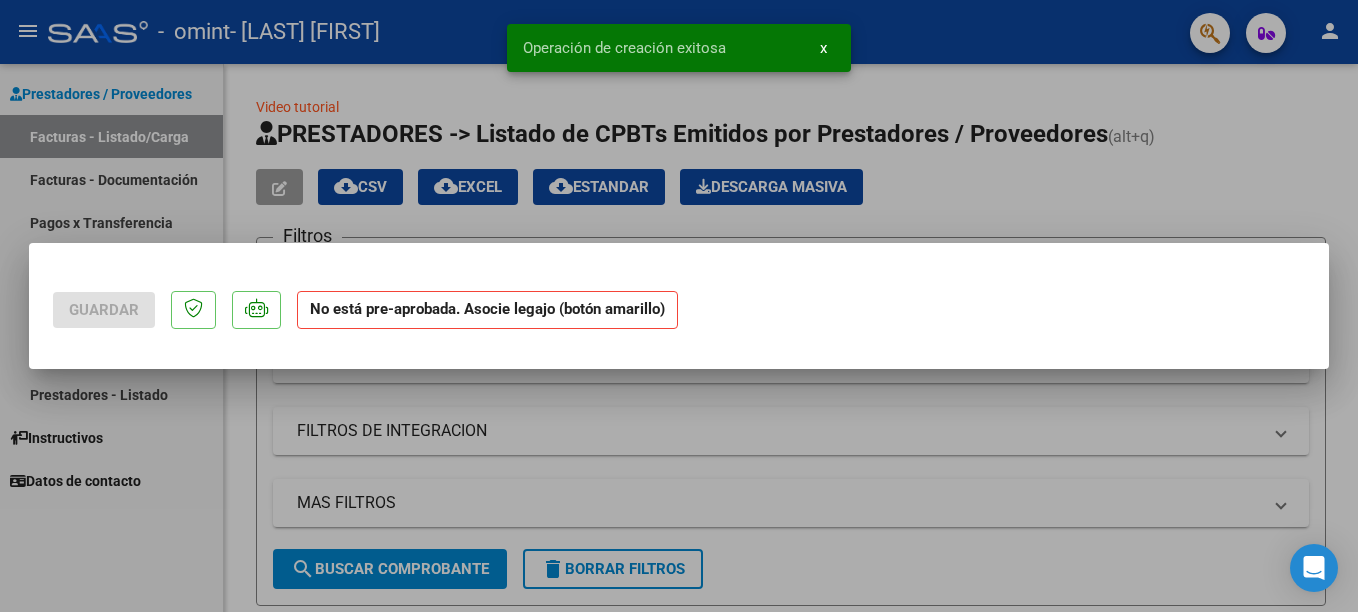 scroll, scrollTop: 0, scrollLeft: 0, axis: both 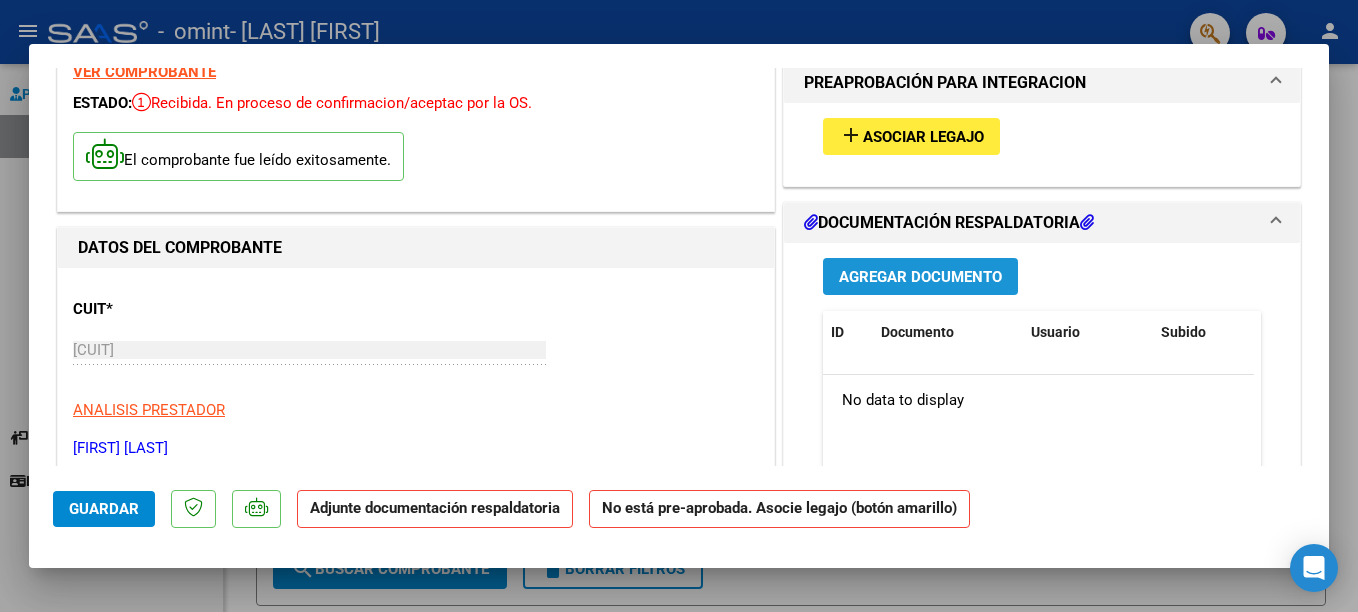 click on "Agregar Documento" at bounding box center (920, 277) 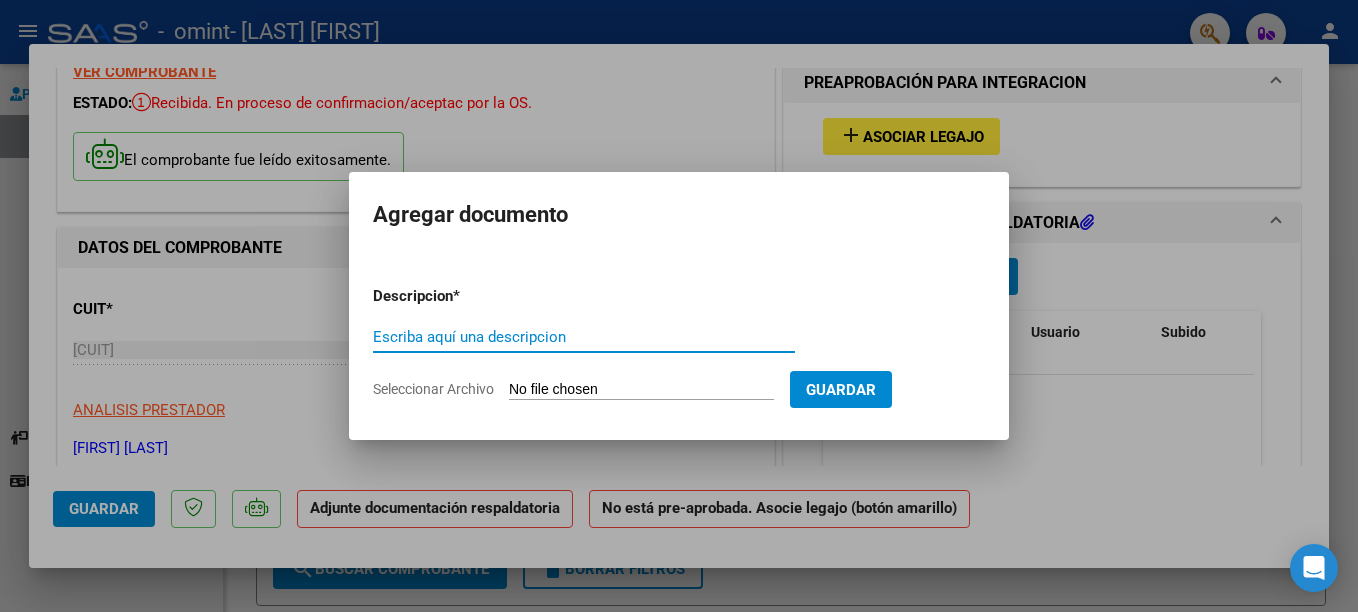 click on "Escriba aquí una descripcion" at bounding box center (584, 337) 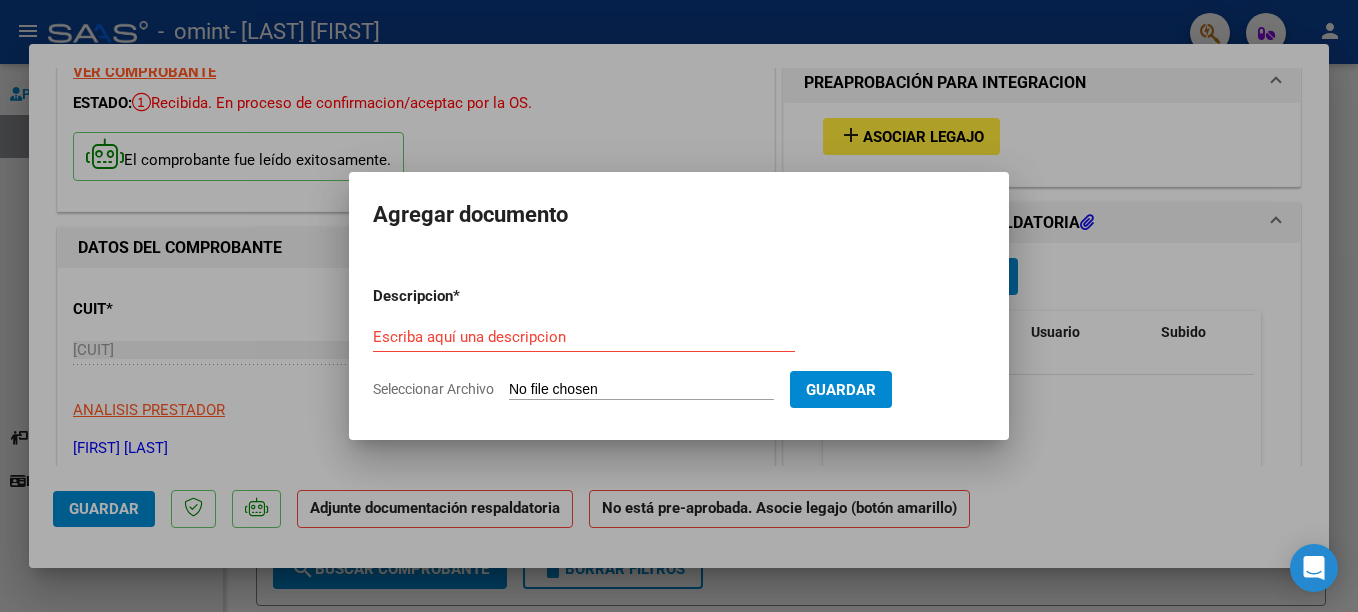 click on "Descripcion  *   Escriba aquí una descripcion  Seleccionar Archivo Guardar" at bounding box center [679, 343] 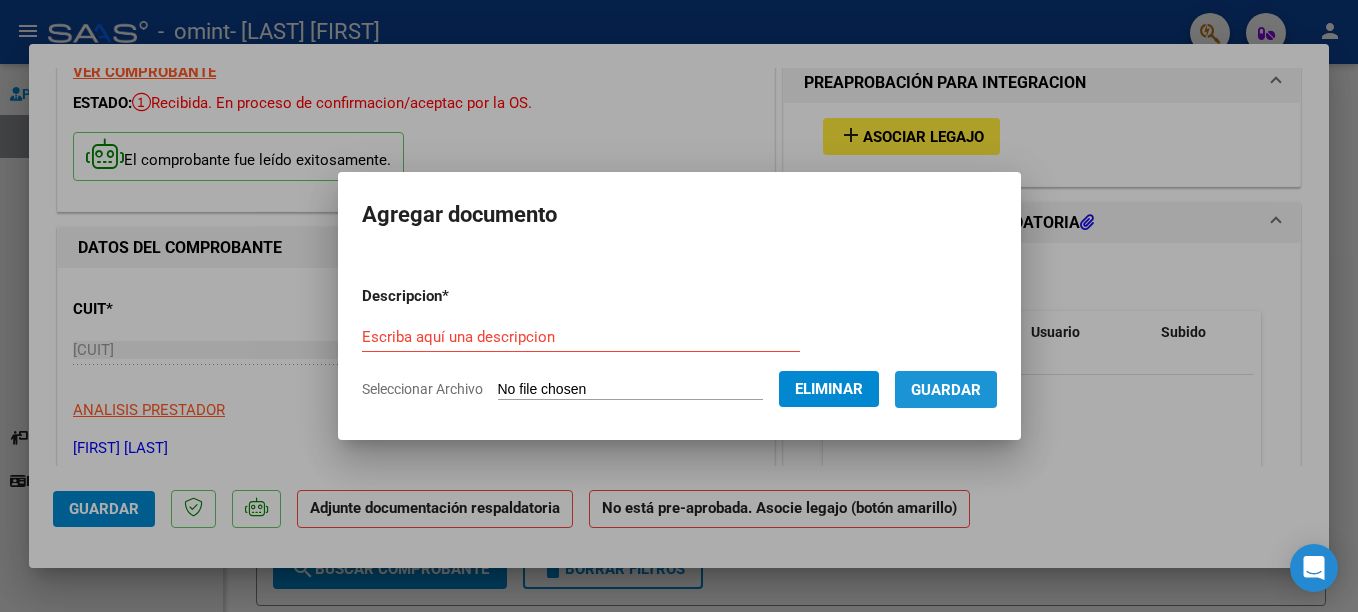 click on "Guardar" at bounding box center [946, 390] 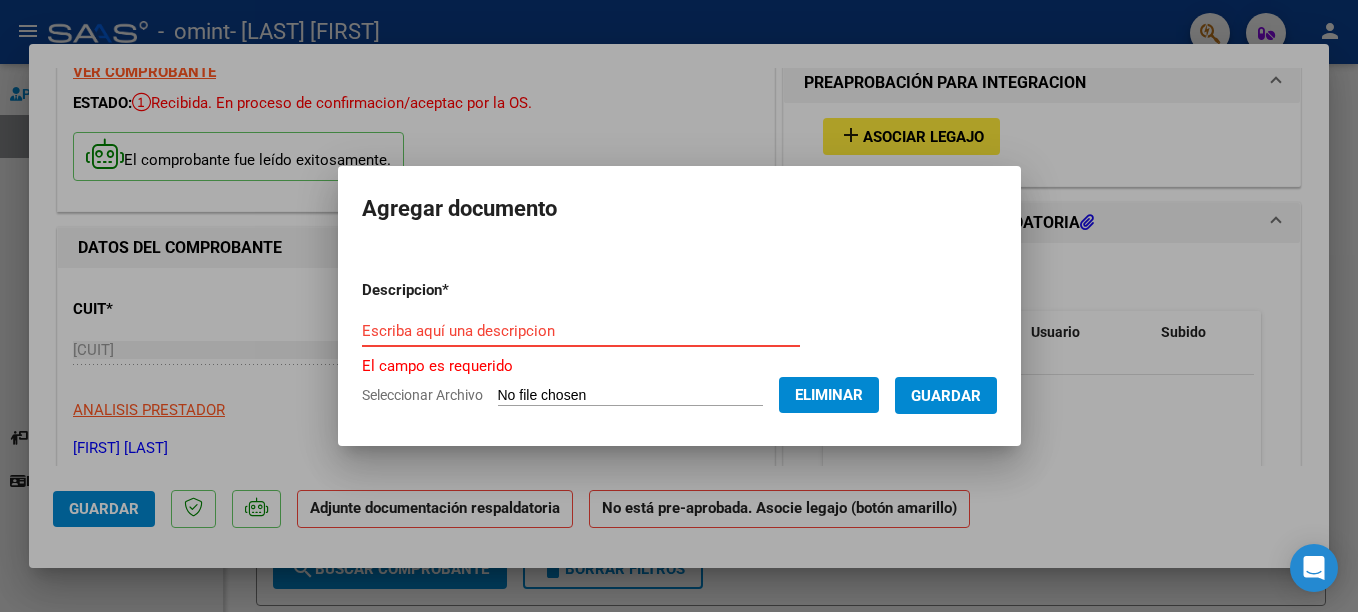 click on "Escriba aquí una descripcion" at bounding box center (581, 331) 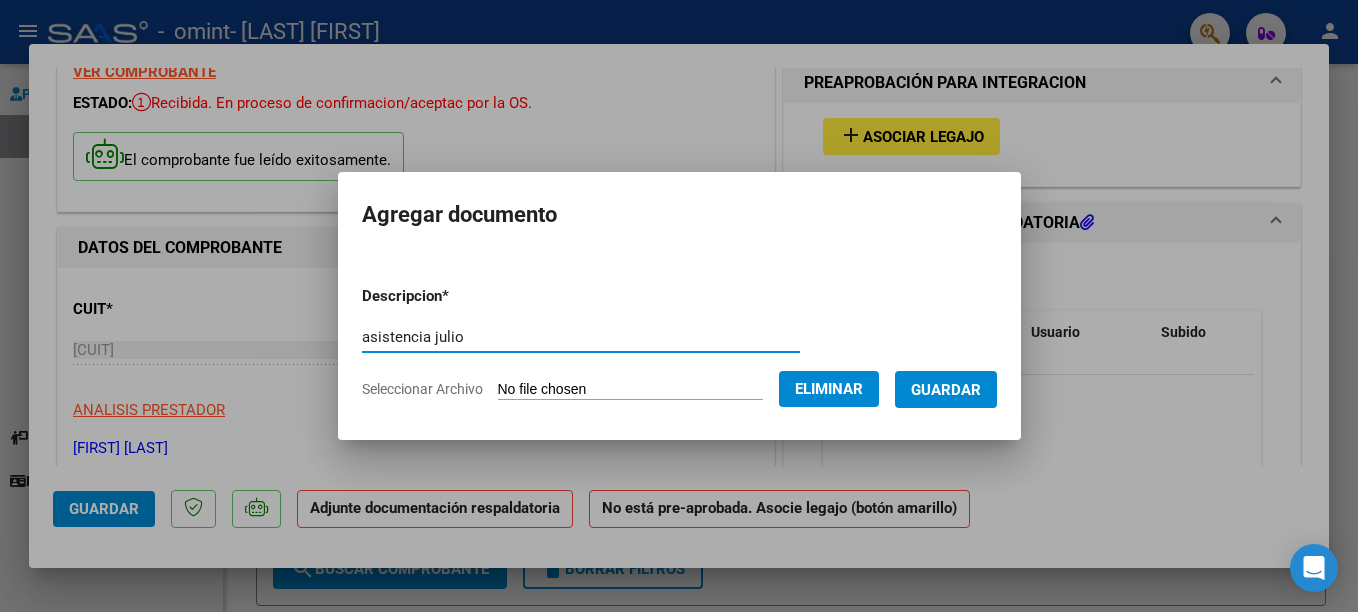 type on "asistencia julio" 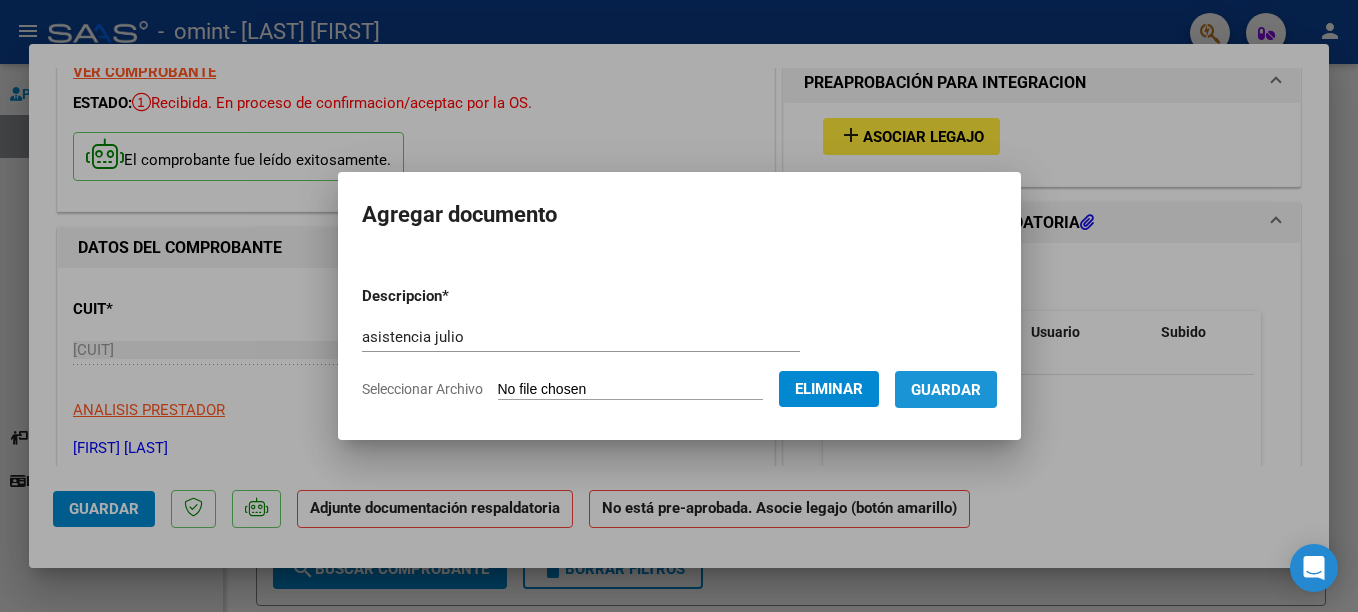 click on "Guardar" at bounding box center (946, 389) 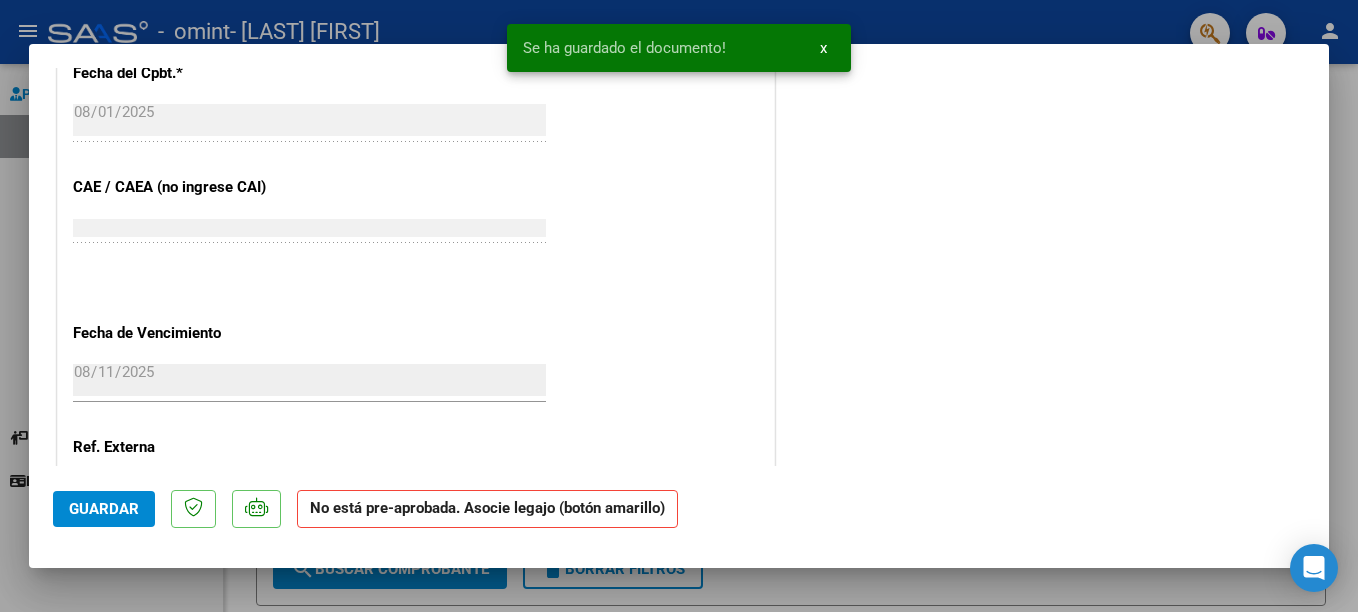 scroll, scrollTop: 1256, scrollLeft: 0, axis: vertical 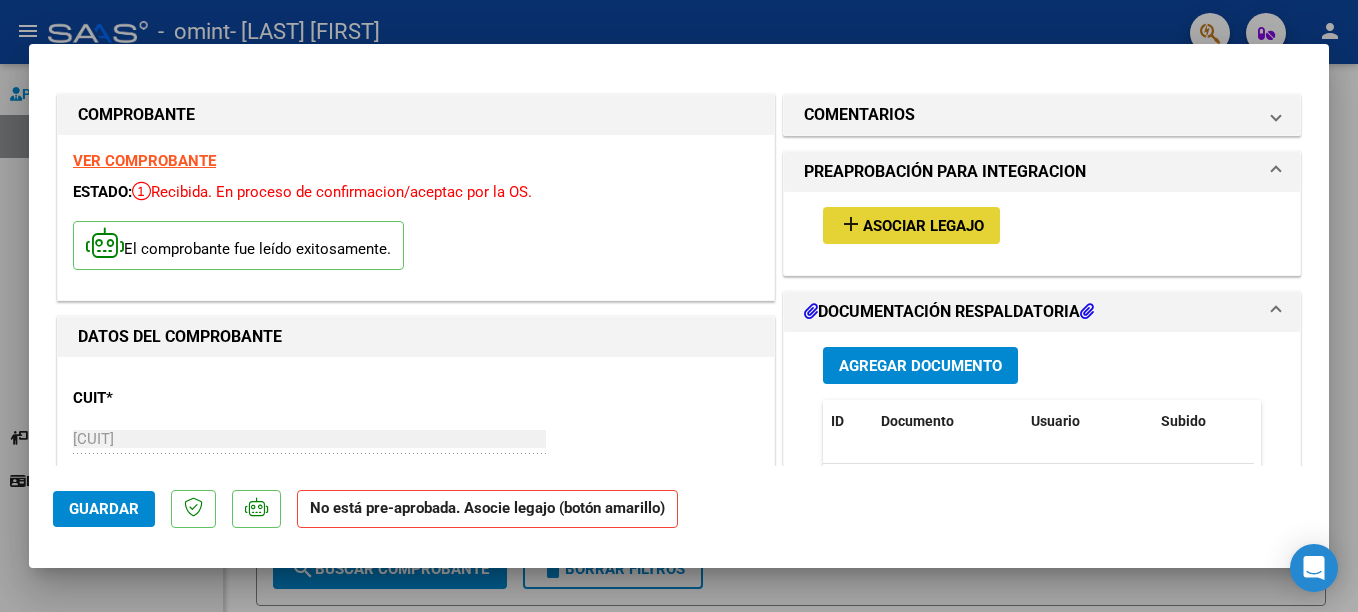 click on "Asociar Legajo" at bounding box center [923, 226] 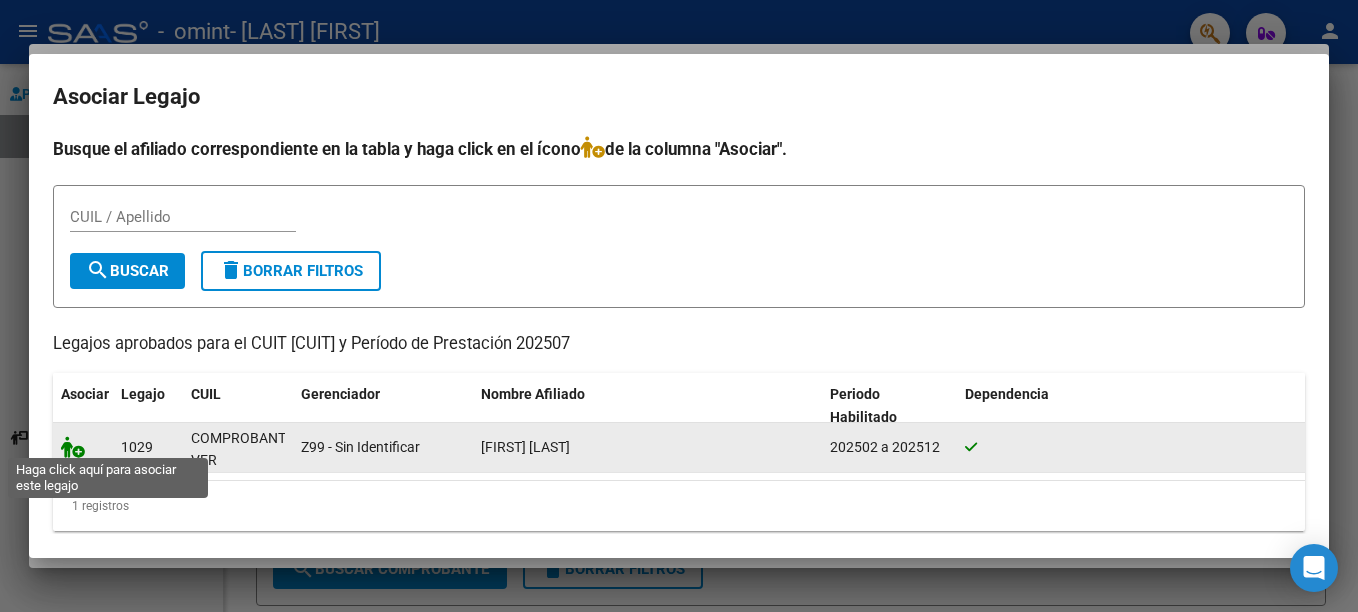 click 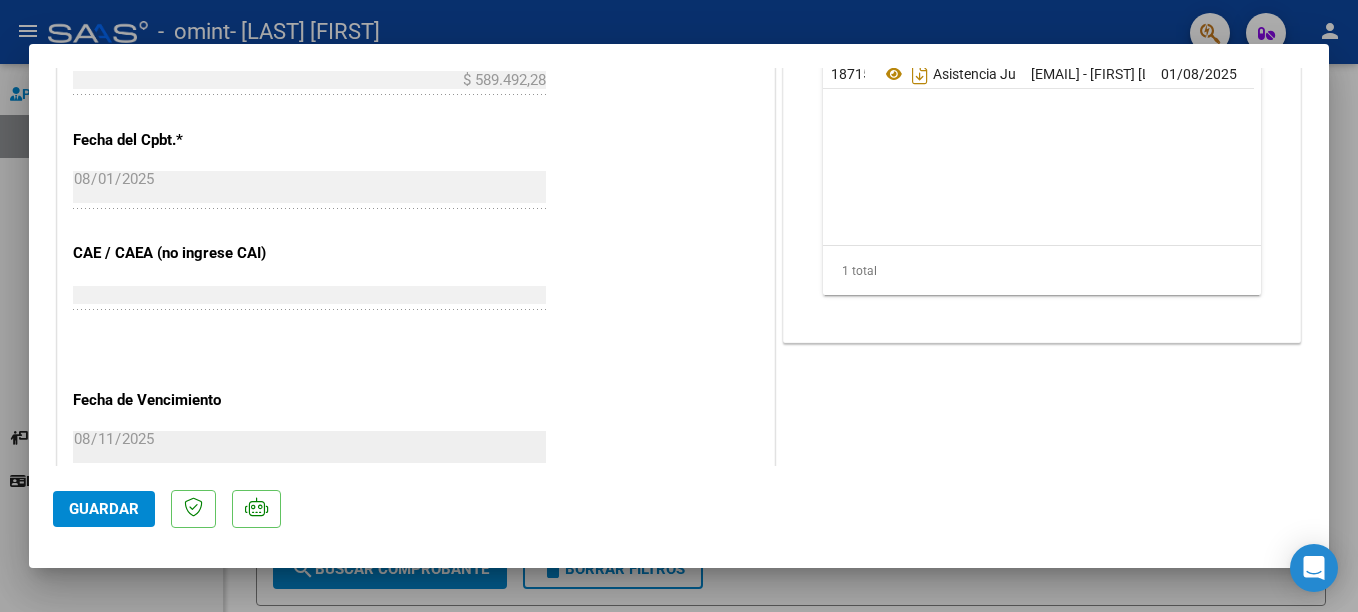 scroll, scrollTop: 1168, scrollLeft: 0, axis: vertical 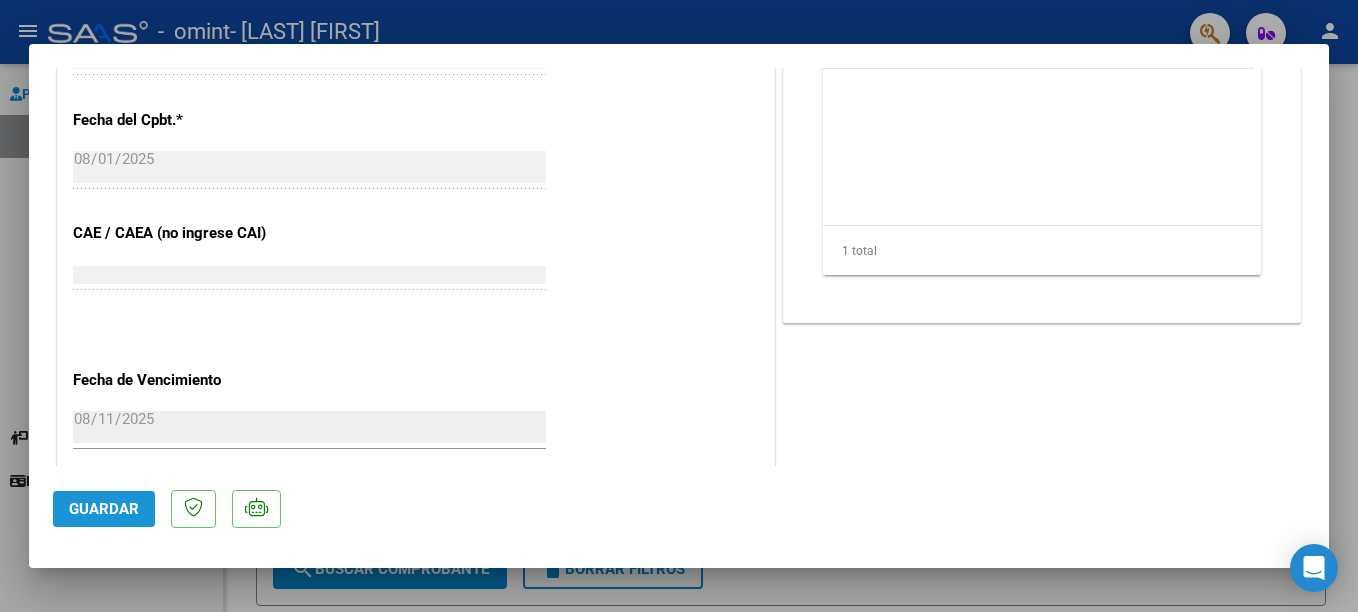 click on "Guardar" 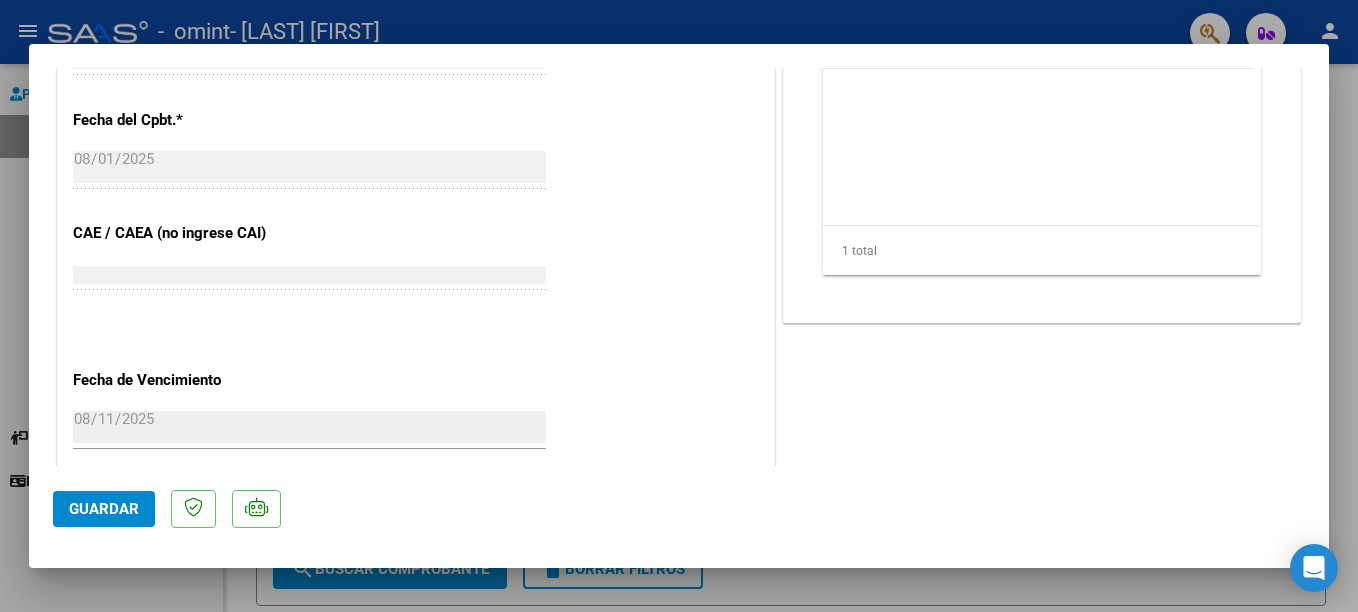 click on "COMPROBANTE VER COMPROBANTE       ESTADO:   Recibida. En proceso de confirmacion/aceptac por la OS.     El comprobante fue leído exitosamente.  DATOS DEL COMPROBANTE CUIT  *   [CUIT] Ingresar CUIT  ANALISIS PRESTADOR  [NAME] [LAST_NAME]  ARCA Padrón  Area destinado * Integración Seleccionar Area Período de Prestación (Ej: 202305 para Mayo 2023    202507 Ingrese el Período de Prestación como indica el ejemplo   Una vez que se asoció a un legajo aprobado no se puede cambiar el período de prestación.   Comprobante Tipo * Factura C Seleccionar Tipo Punto de Venta  *   1 Ingresar el Nro.  Número  *   249 Ingresar el Nro.  Monto  *   $ 589.492,28 Ingresar el monto  Fecha del Cpbt.  *   [DATE] Ingresar la fecha  CAE / CAEA (no ingrese CAI)    75312414531034 Ingresar el CAE o CAEA (no ingrese CAI)  Fecha de Vencimiento    2025-08-11 Ingresar la fecha  Ref. Externa    Ingresar la ref.  N° Liquidación    Ingresar el N° Liquidación  COMENTARIOS Comentarios del Prestador / Gerenciador:" at bounding box center (679, 306) 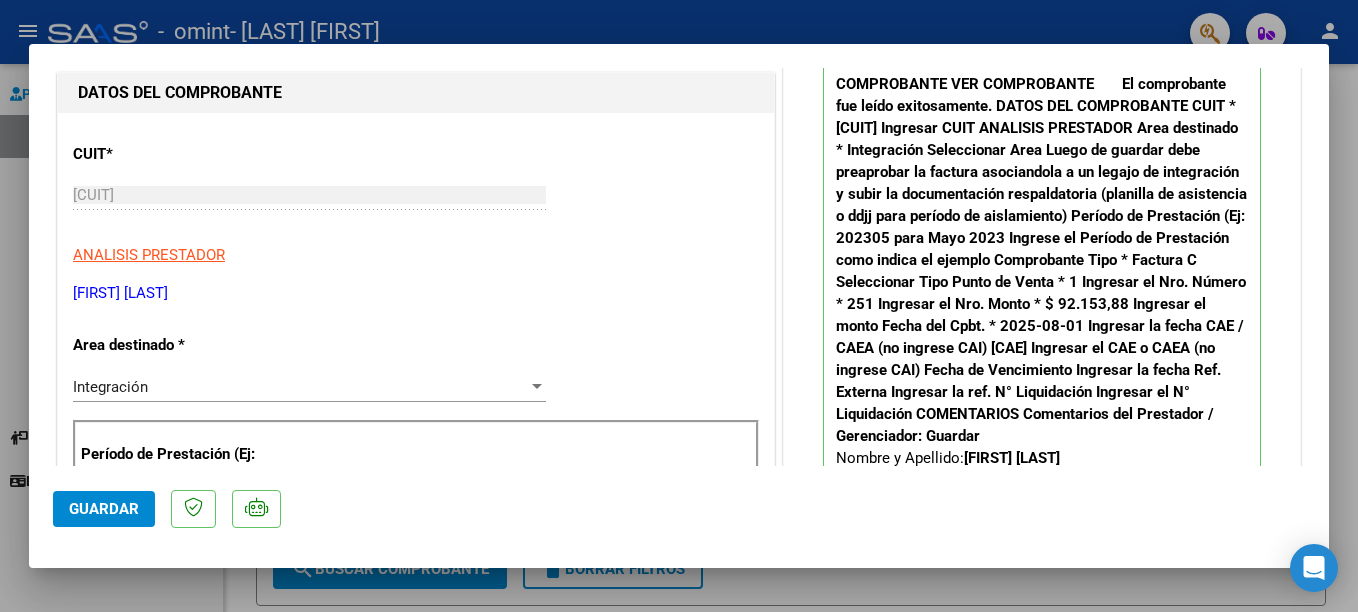 scroll, scrollTop: 1392, scrollLeft: 0, axis: vertical 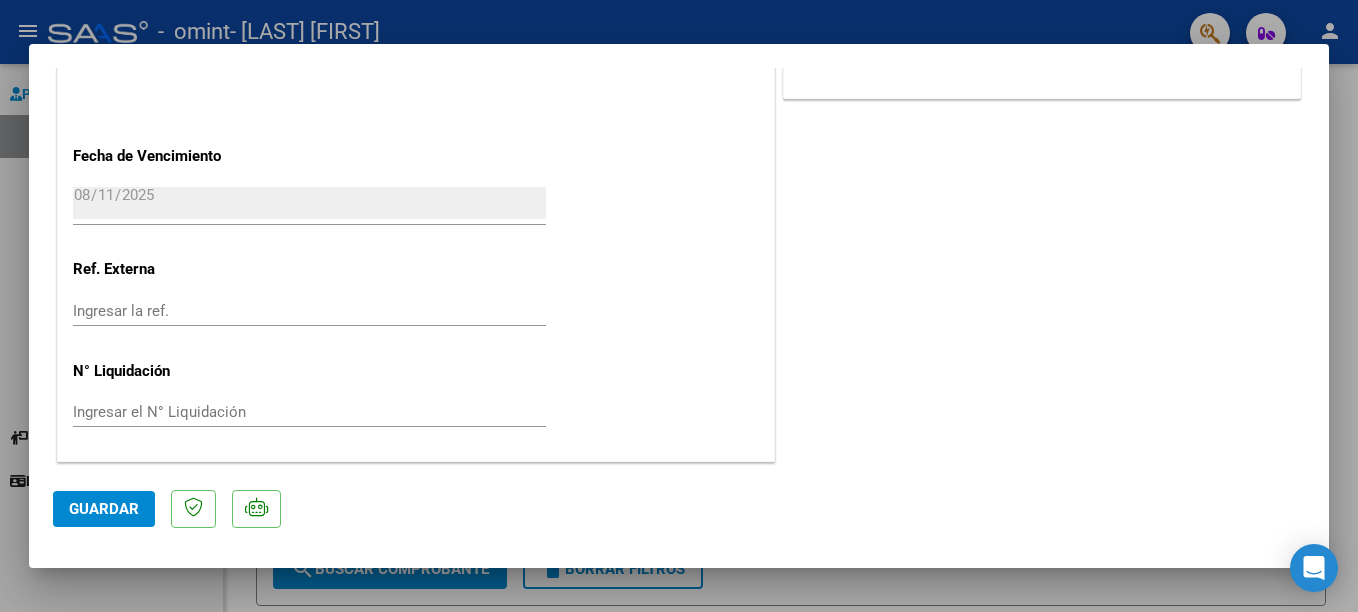 click on "CUIT * [CUIT] Ingresar CUIT ANALISIS PRESTADOR [FIRST] [LAST] ARCA Padrón Area destinado * Integración Seleccionar Area Período de Prestación (Ej: 202305 para Mayo 2023 202507 Ingrese el Período de Prestación como indica el ejemplo Una vez que se asoció a un legajo aprobado no se puede cambiar el período de prestación. Comprobante Tipo * Factura C Seleccionar Tipo Punto de Venta * 1 Ingresar el Nro. Número * 249 Ingresar el Nro. Monto * $ 589.492,28 Ingresar el monto Fecha del Cpbt. * 2025-08-01 Ingresar la fecha CAE / CAEA (no ingrese CAI) [CAE] Ingresar el CAE o CAEA (no ingrese CAI) Fecha de Vencimiento 2025-08-11 Ingresar la fecha Ref. Externa Ingresar la ref. N° Liquidación Ingresar el N° Liquidación" at bounding box center (416, -287) 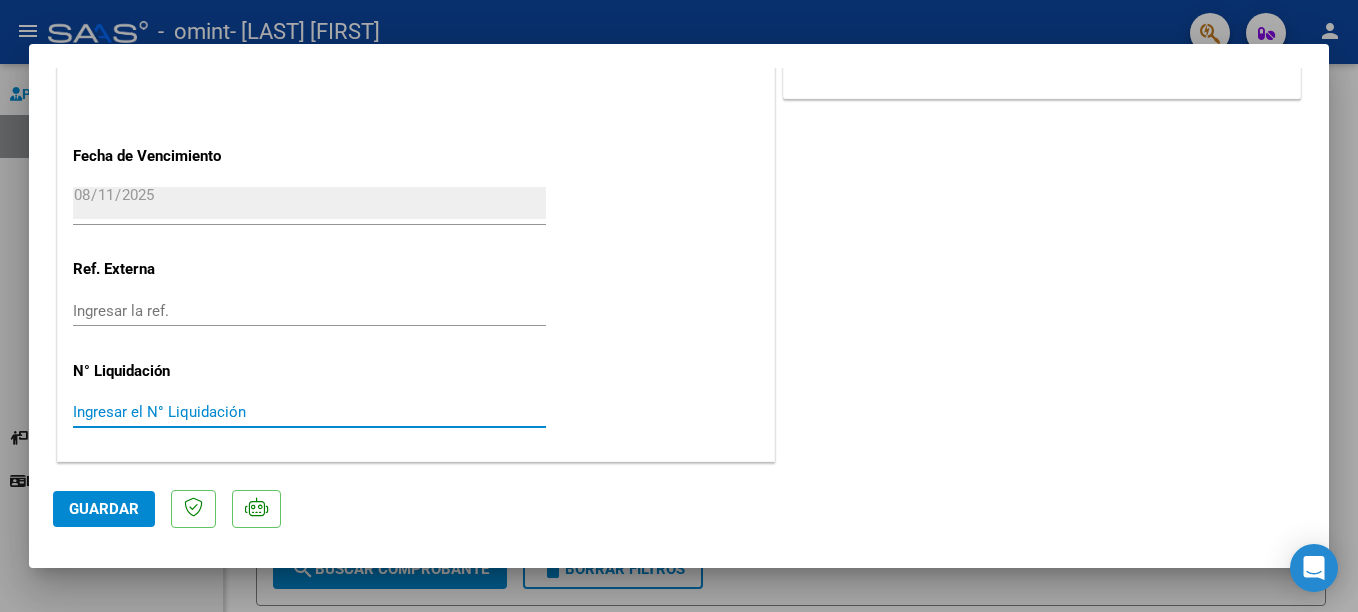 click on "Ingresar el N° Liquidación" at bounding box center (309, 412) 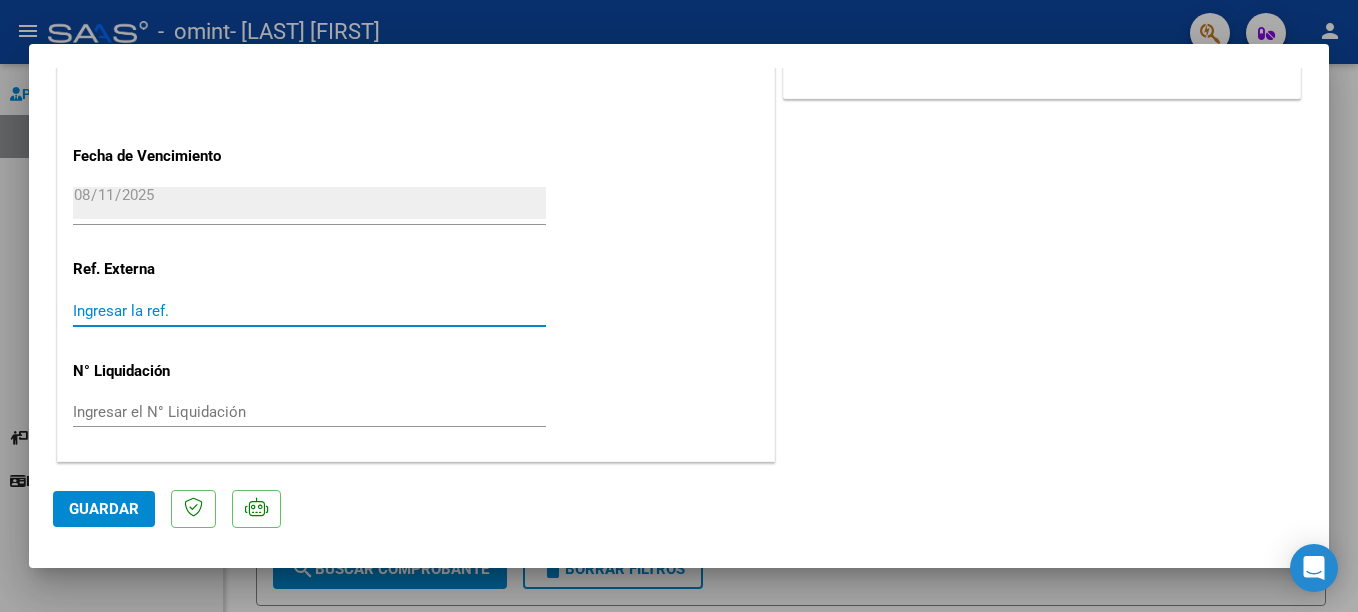 click on "Ingresar la ref." at bounding box center (309, 311) 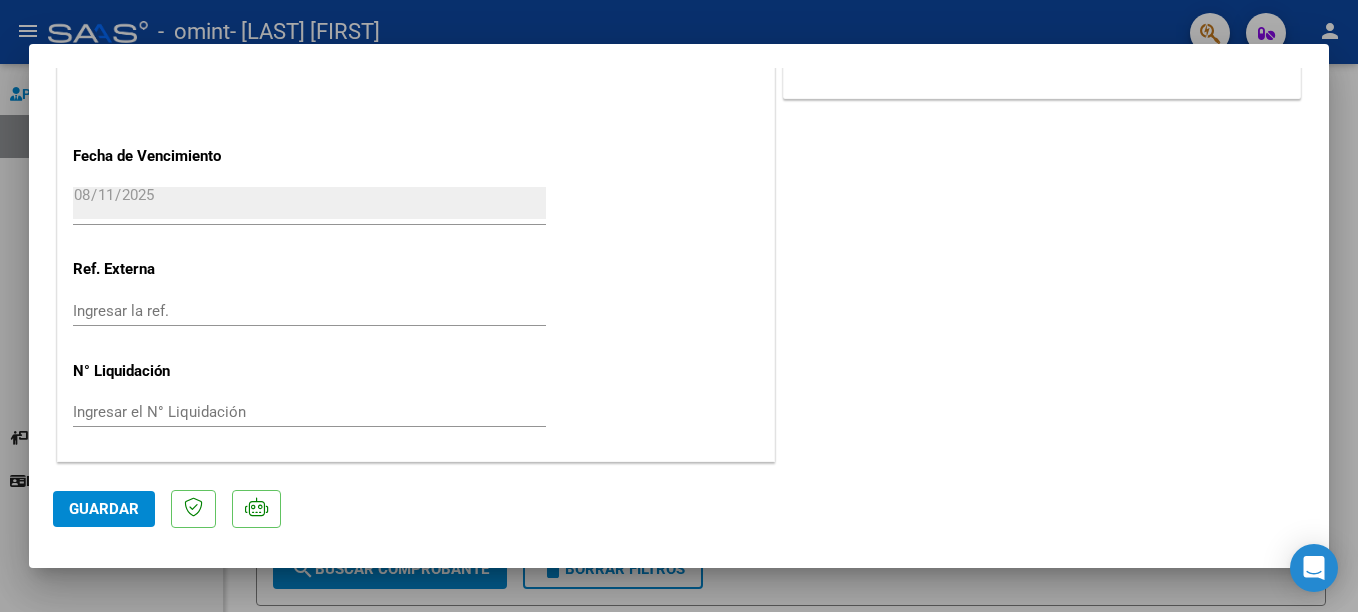click on "CUIT * [CUIT] Ingresar CUIT ANALISIS PRESTADOR [FIRST] [LAST] ARCA Padrón Area destinado * Integración Seleccionar Area Período de Prestación (Ej: 202305 para Mayo 2023 202507 Ingrese el Período de Prestación como indica el ejemplo Una vez que se asoció a un legajo aprobado no se puede cambiar el período de prestación. Comprobante Tipo * Factura C Seleccionar Tipo Punto de Venta * 1 Ingresar el Nro. Número * 249 Ingresar el Nro. Monto * $ 589.492,28 Ingresar el monto Fecha del Cpbt. * 2025-08-01 Ingresar la fecha CAE / CAEA (no ingrese CAI) [CAE] Ingresar el CAE o CAEA (no ingrese CAI) Fecha de Vencimiento 2025-08-11 Ingresar la fecha Ref. Externa Ingresar la ref. N° Liquidación Ingresar el N° Liquidación" at bounding box center (416, -287) 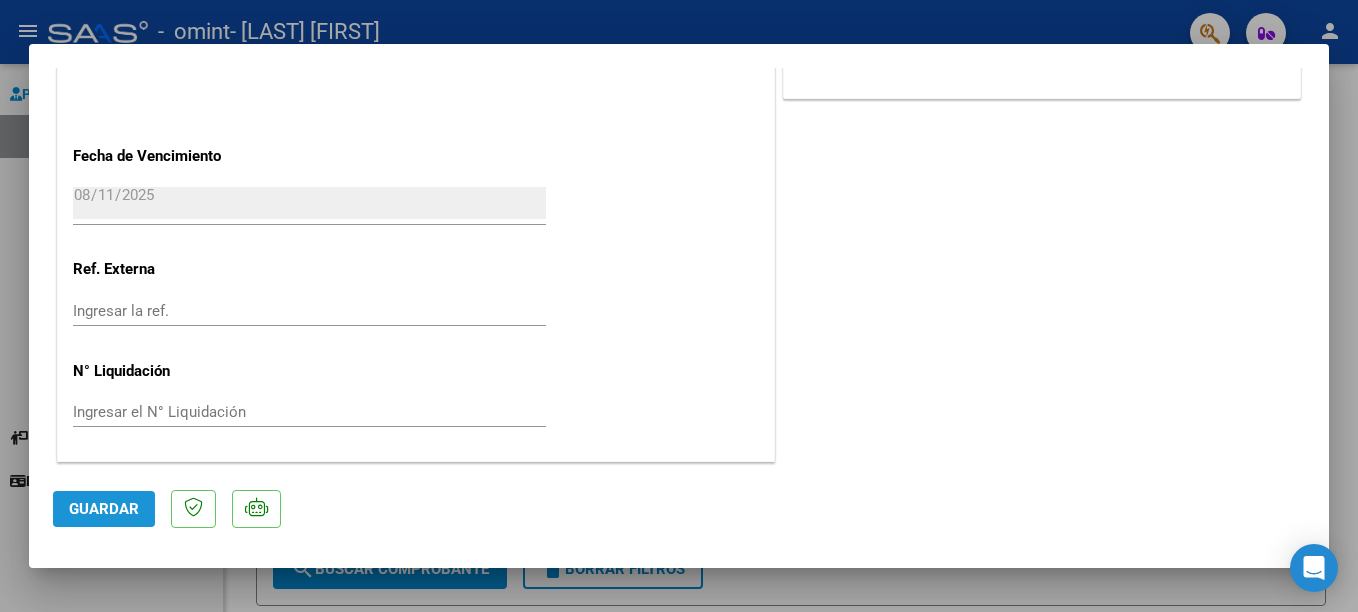 click on "Guardar" 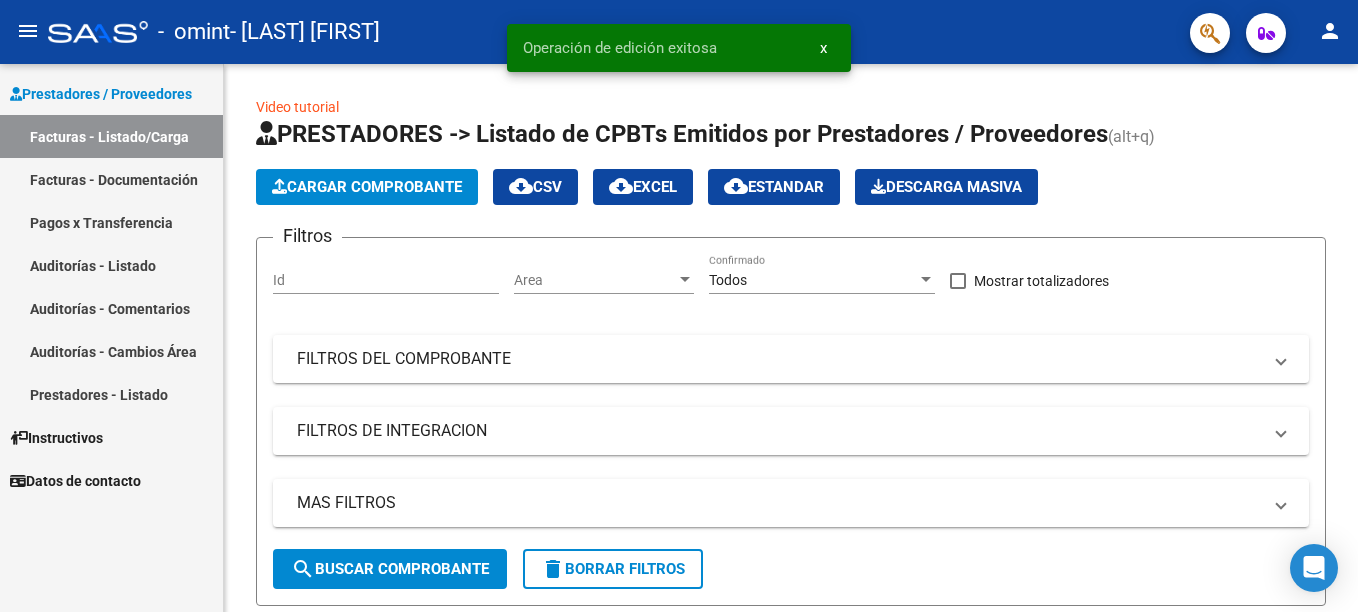 click on "Facturas - Listado/Carga" at bounding box center (111, 136) 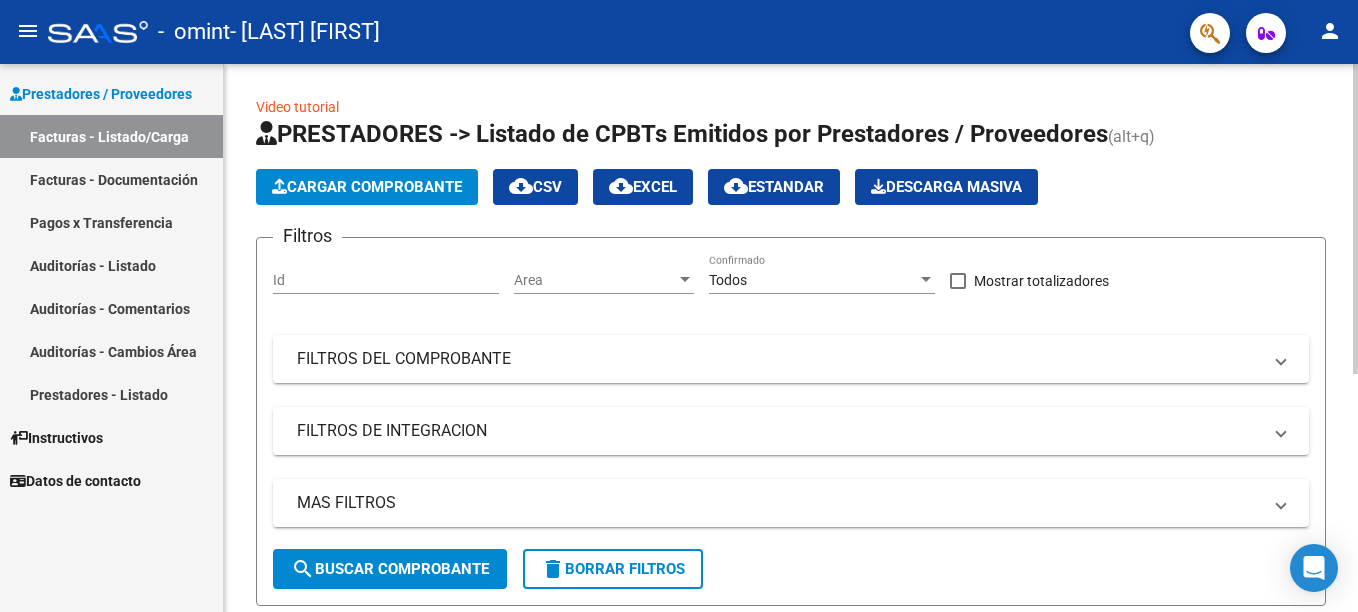 click on "Video tutorial   PRESTADORES -> Listado de CPBTs Emitidos por Prestadores / Proveedores (alt+q)   Cargar Comprobante
cloud_download  CSV  cloud_download  EXCEL  cloud_download  Estandar   Descarga Masiva
Filtros Id Area Area Todos Confirmado   Mostrar totalizadores   FILTROS DEL COMPROBANTE  Comprobante Tipo Comprobante Tipo Start date – End date Fec. Comprobante Desde / Hasta Días Emisión Desde(cant. días) Días Emisión Hasta(cant. días) CUIT / Razón Social Pto. Venta Nro. Comprobante Código SSS CAE Válido CAE Válido Todos Cargado Módulo Hosp. Todos Tiene facturacion Apócrifa Hospital Refes  FILTROS DE INTEGRACION  Período De Prestación Campos del Archivo de Rendición Devuelto x SSS (dr_envio) Todos Rendido x SSS (dr_envio) Tipo de Registro Tipo de Registro Período Presentación Período Presentación Campos del Legajo Asociado (preaprobación) Afiliado Legajo (cuil/nombre) Todos Solo facturas preaprobadas  MAS FILTROS  Todos Con Doc. Respaldatoria Todos Con Trazabilidad Todos – – 0" 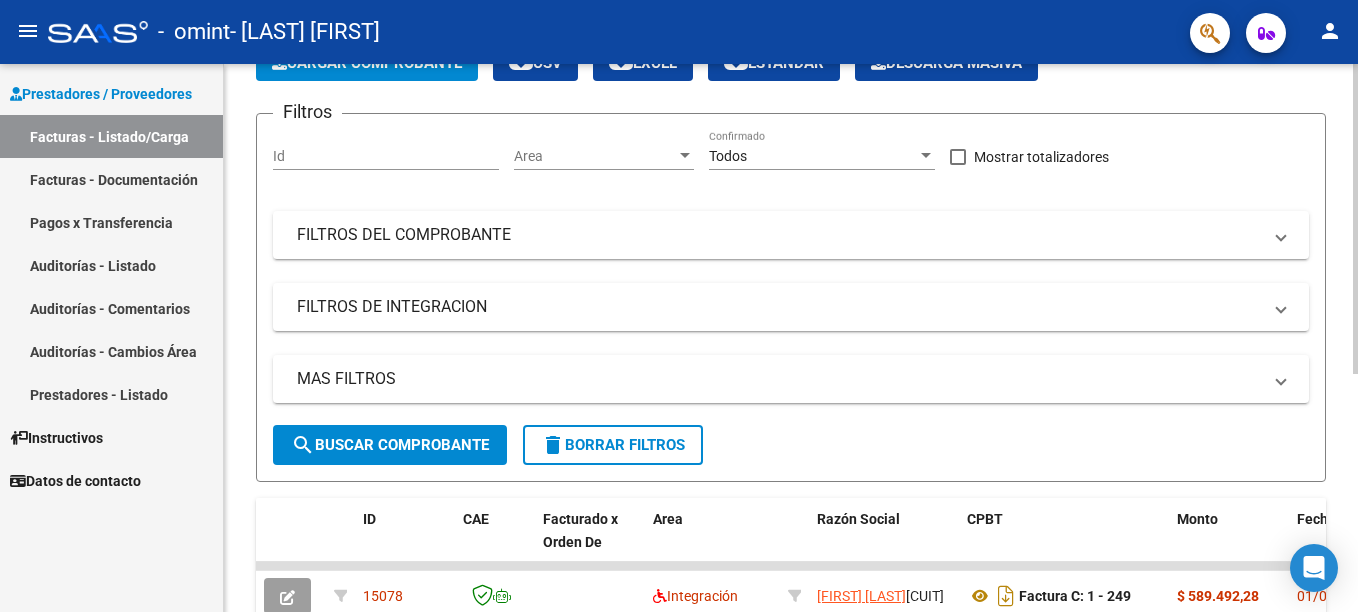 scroll, scrollTop: 0, scrollLeft: 0, axis: both 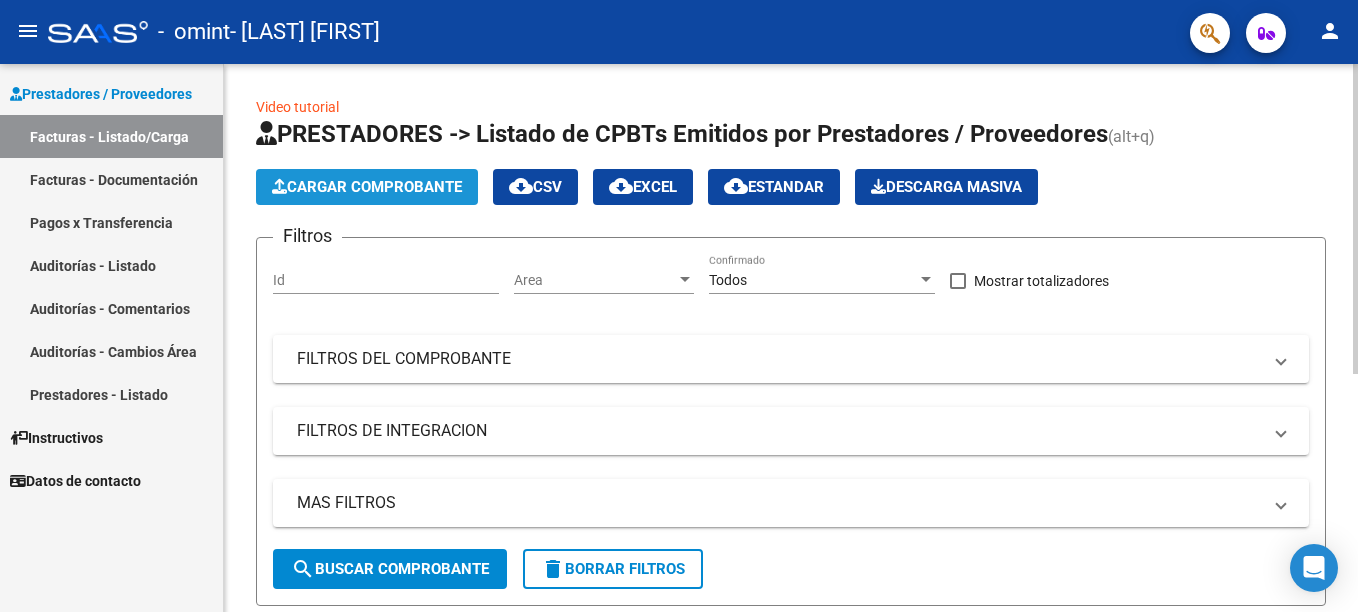 click on "Cargar Comprobante" 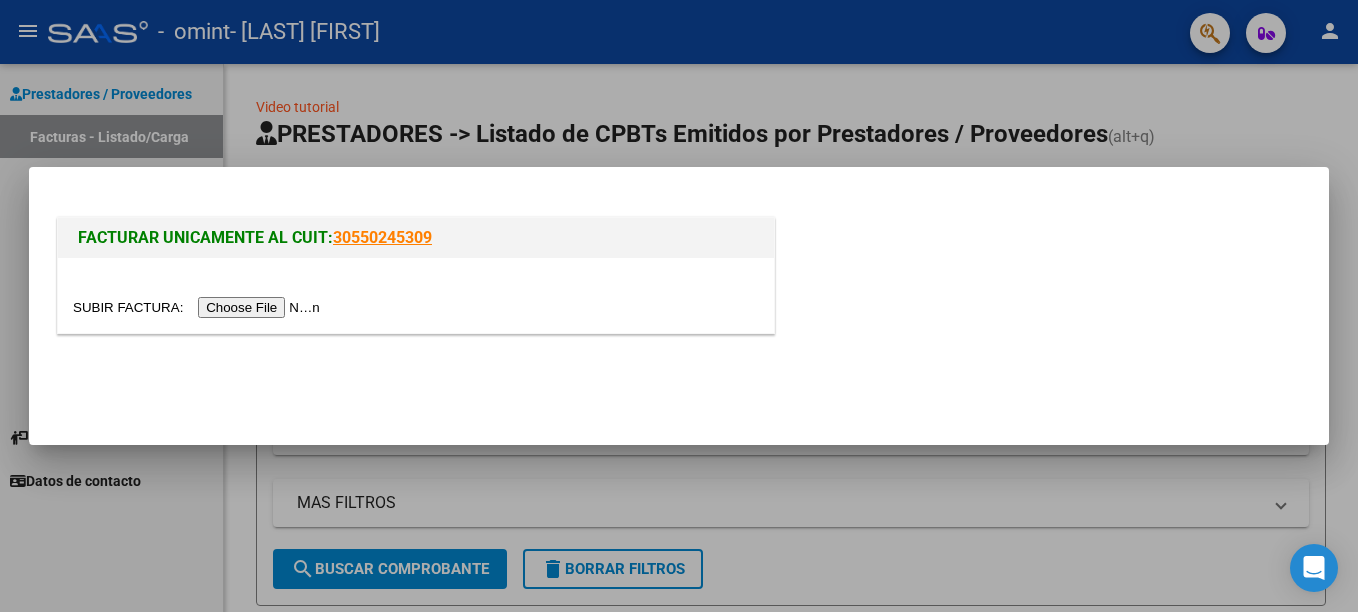 click at bounding box center [199, 307] 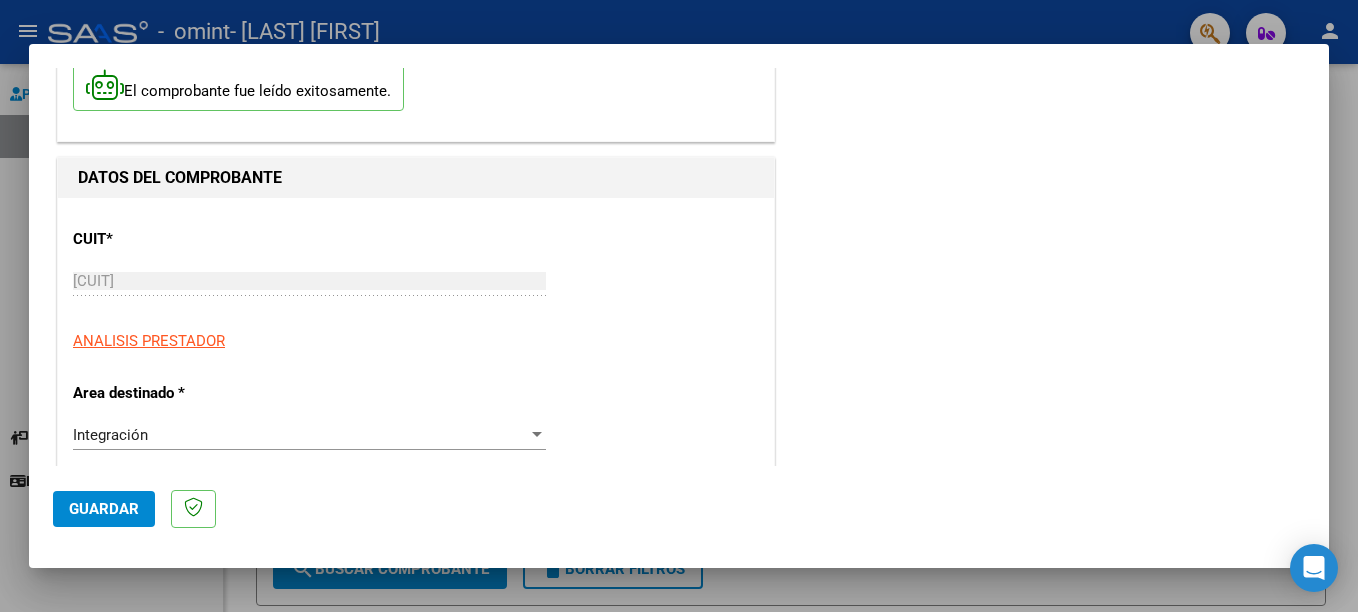 scroll, scrollTop: 280, scrollLeft: 0, axis: vertical 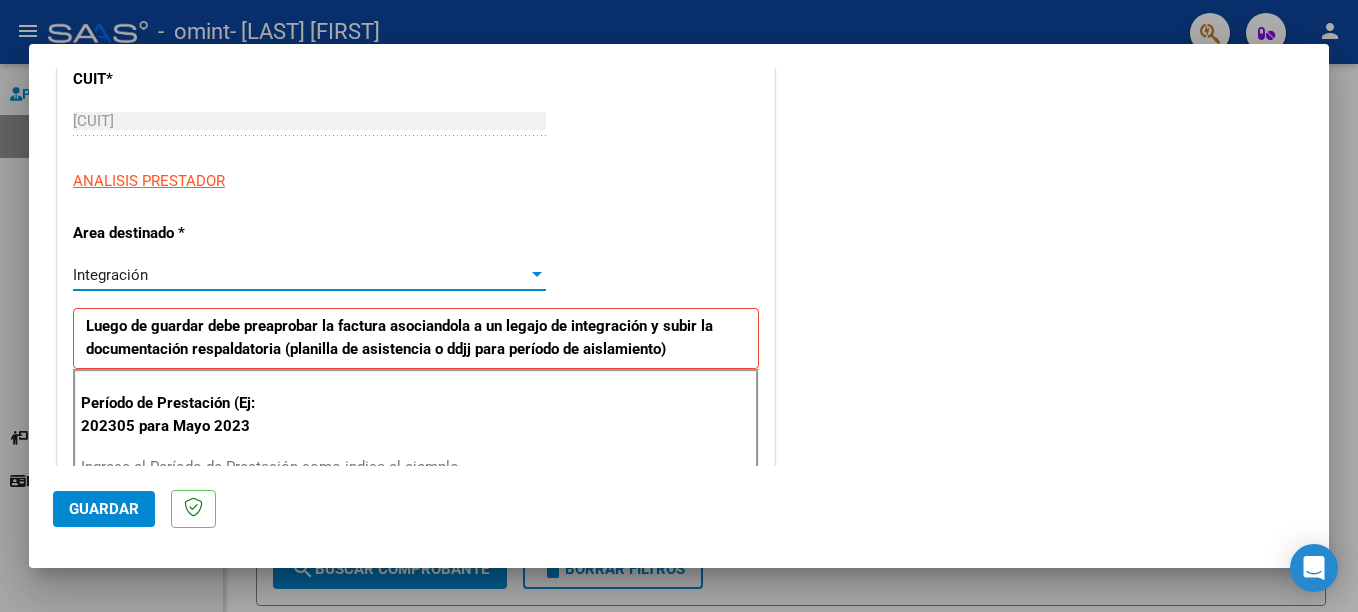 click on "Integración" at bounding box center [300, 275] 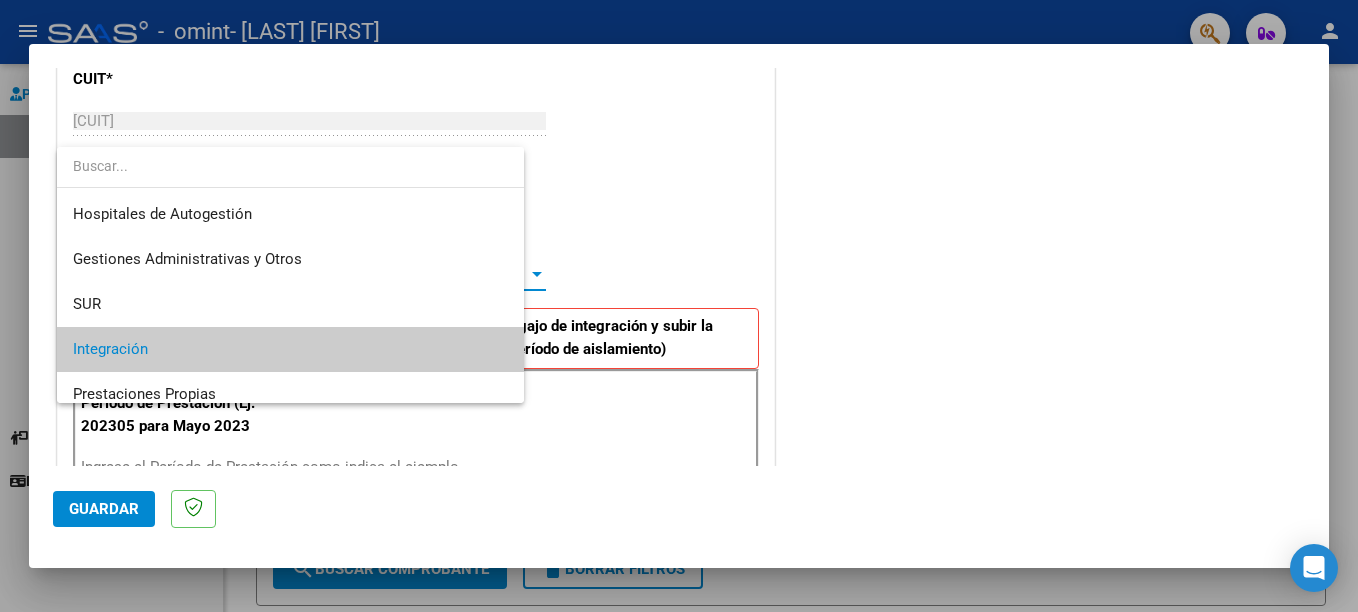 scroll, scrollTop: 75, scrollLeft: 0, axis: vertical 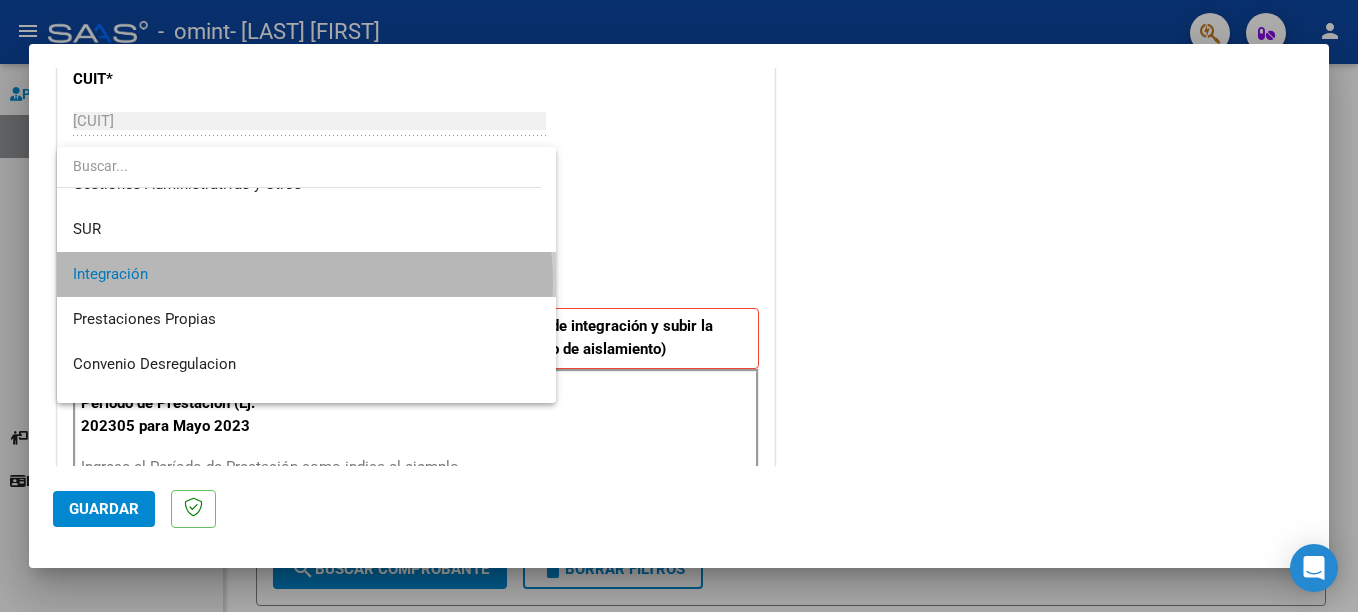 click on "Integración" at bounding box center (306, 274) 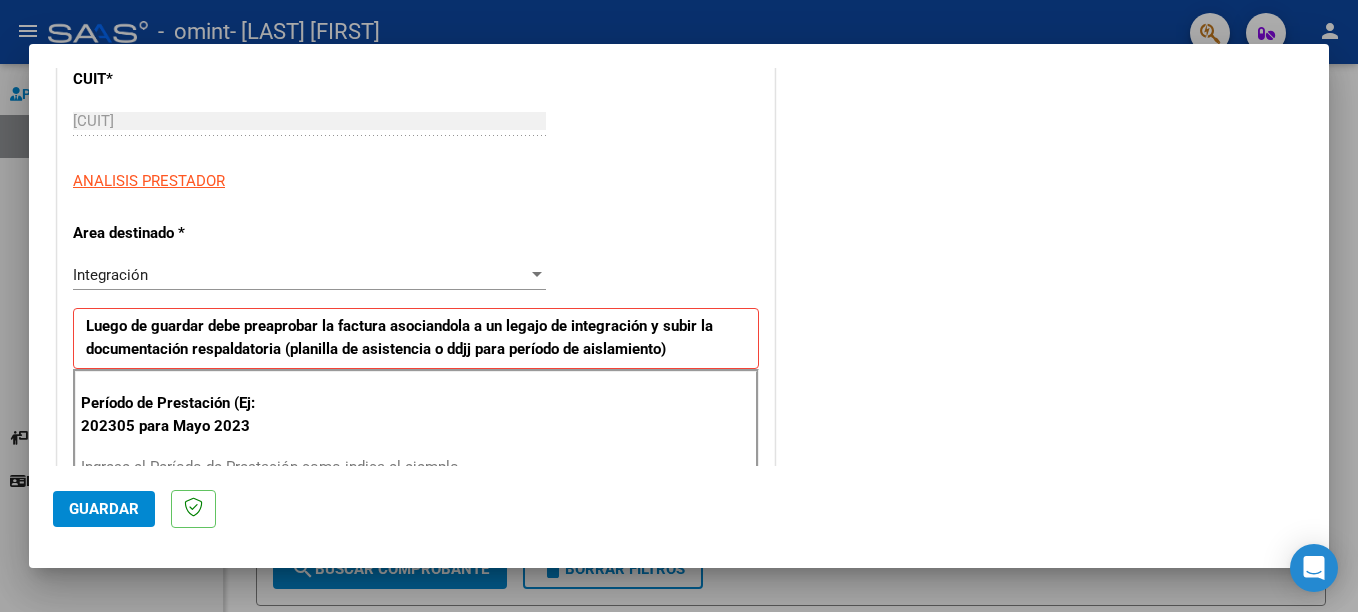 click on "CUIT * [CUIT] Ingresar CUIT ANALISIS PRESTADOR Area destinado * Integración Seleccionar Area Luego de guardar debe preaprobar la factura asociandola a un legajo de integración y subir la documentación respaldatoria (planilla de asistencia o ddjj para período de aislamiento) Período de Prestación (Ej: 202305 para Mayo 2023 Ingrese el Período de Prestación como indica el ejemplo Comprobante Tipo * Factura C Seleccionar Tipo Punto de Venta * 1 Ingresar el Nro. Número * 251 Ingresar el Nro. Monto * $ 92.153,88 Ingresar el monto Fecha del Cpbt. * 2025-08-01 Ingresar la fecha CAE / CAEA (no ingrese CAI) [CAE] Ingresar el CAE o CAEA (no ingrese CAI) Fecha de Vencimiento Ingresar la fecha Ref. Externa Ingresar la ref. N° Liquidación Ingresar el N° Liquidación" at bounding box center [416, 771] 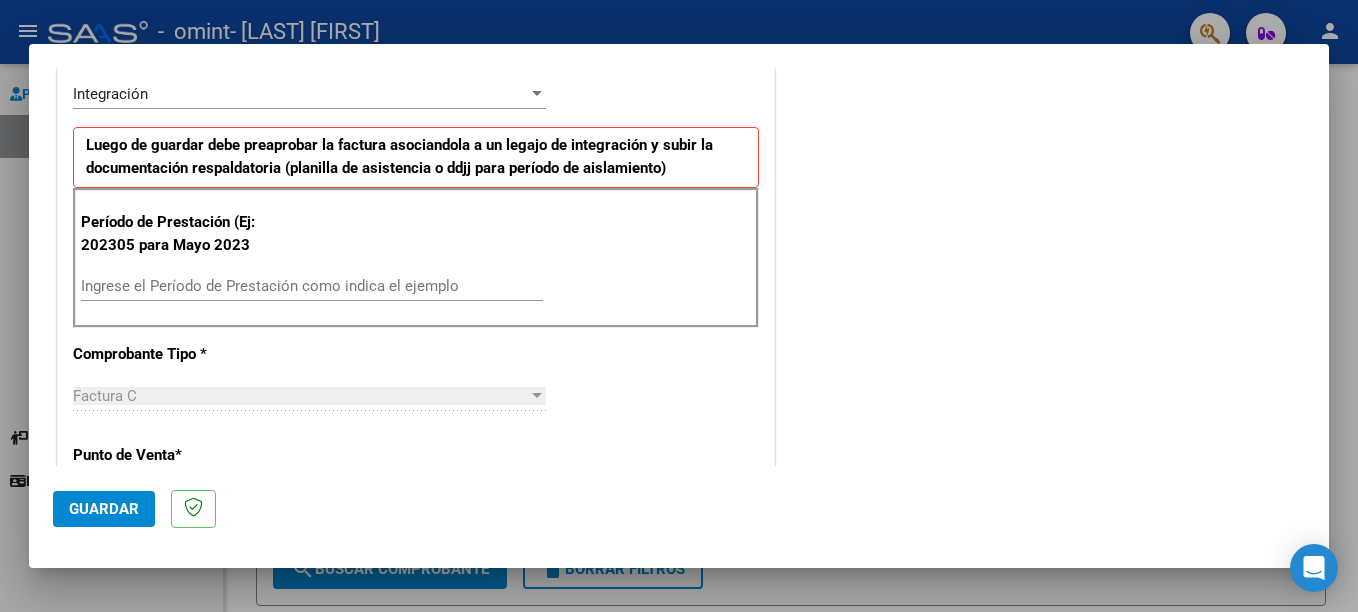 scroll, scrollTop: 466, scrollLeft: 0, axis: vertical 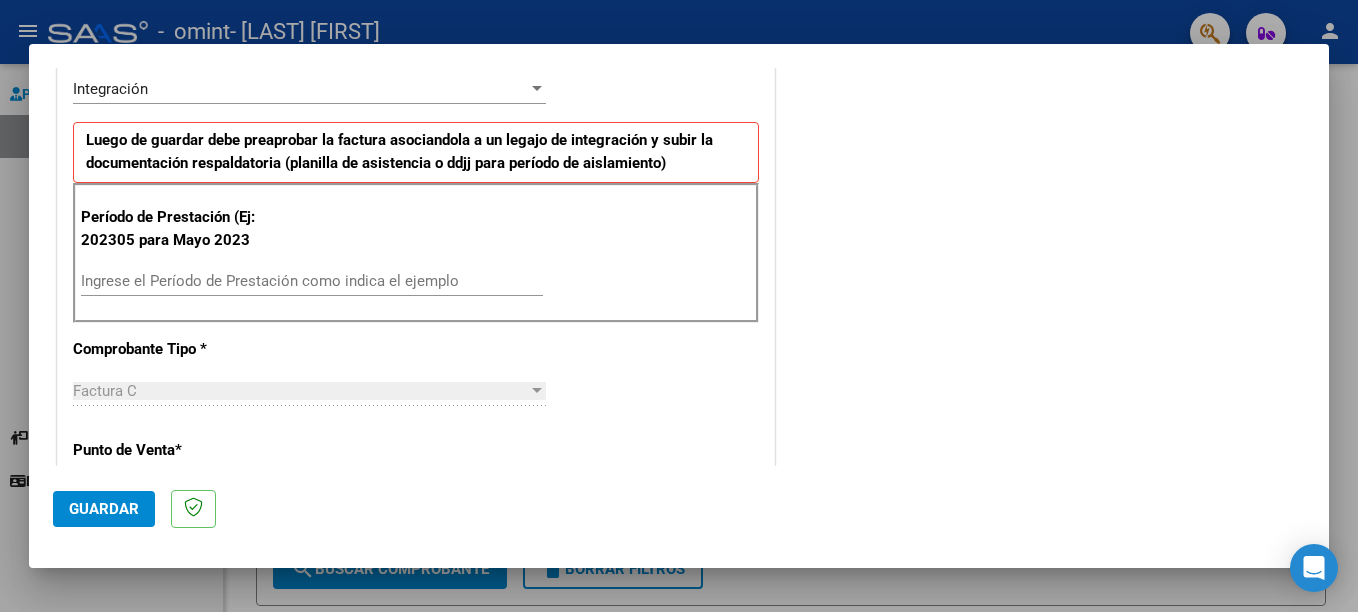 click on "Ingrese el Período de Prestación como indica el ejemplo" at bounding box center [312, 281] 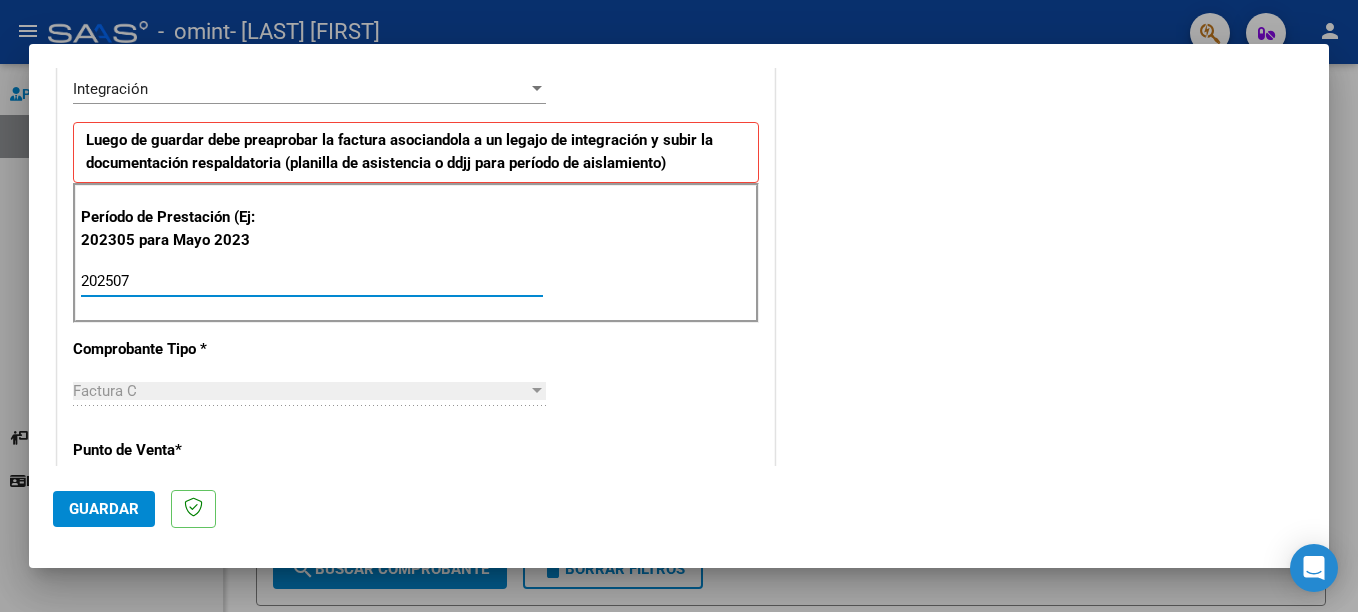 type on "202507" 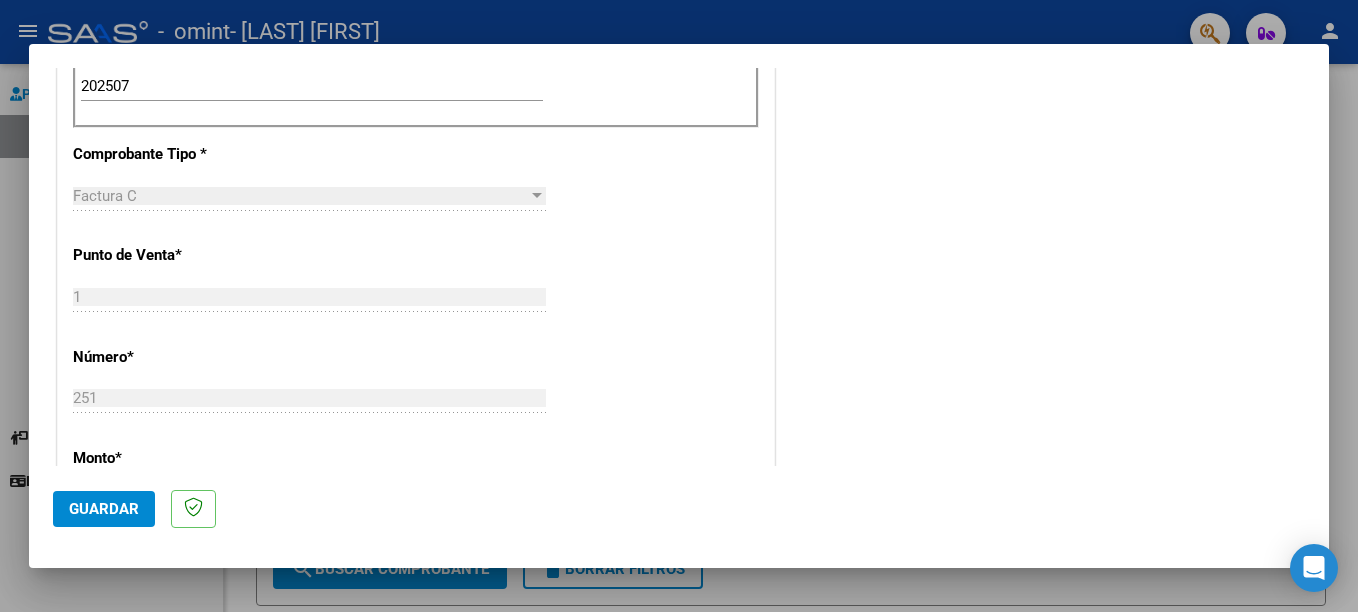 scroll, scrollTop: 656, scrollLeft: 0, axis: vertical 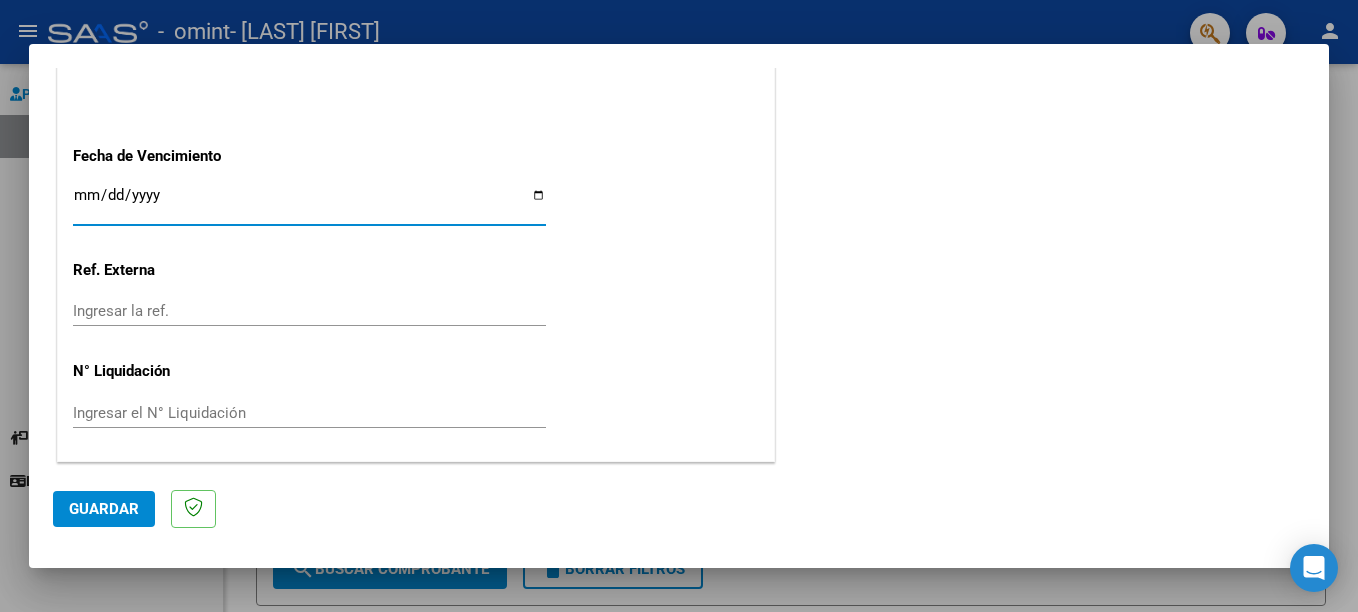 click on "Ingresar la fecha" at bounding box center [309, 203] 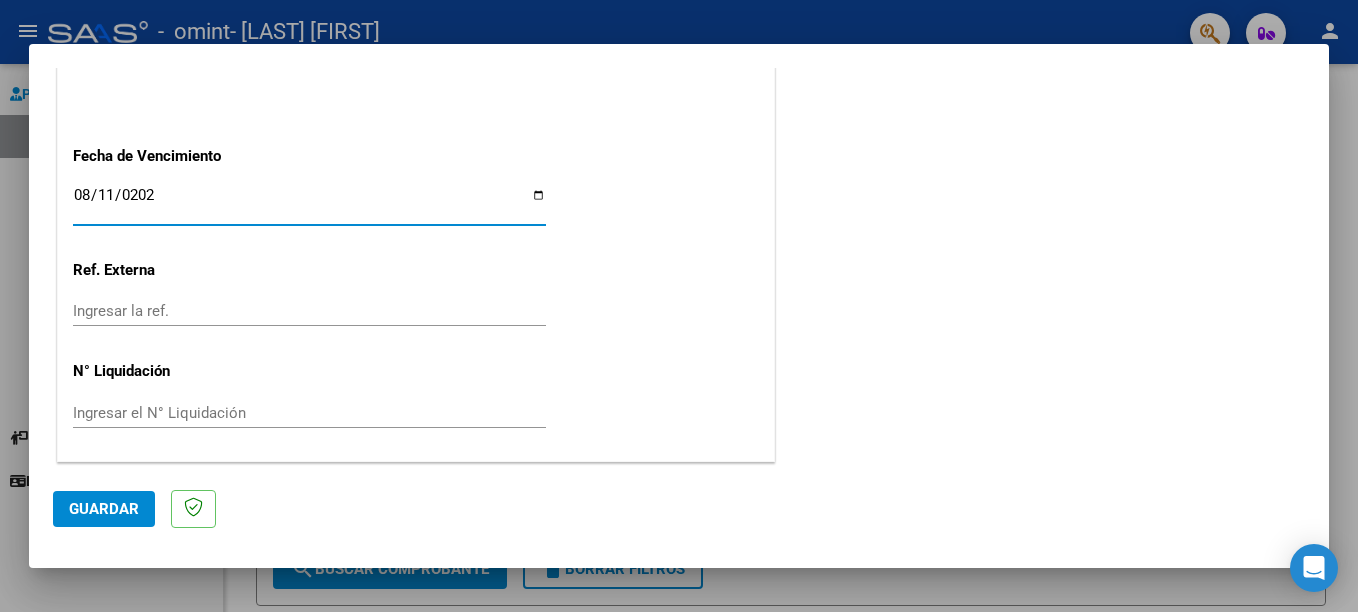 type on "2025-08-11" 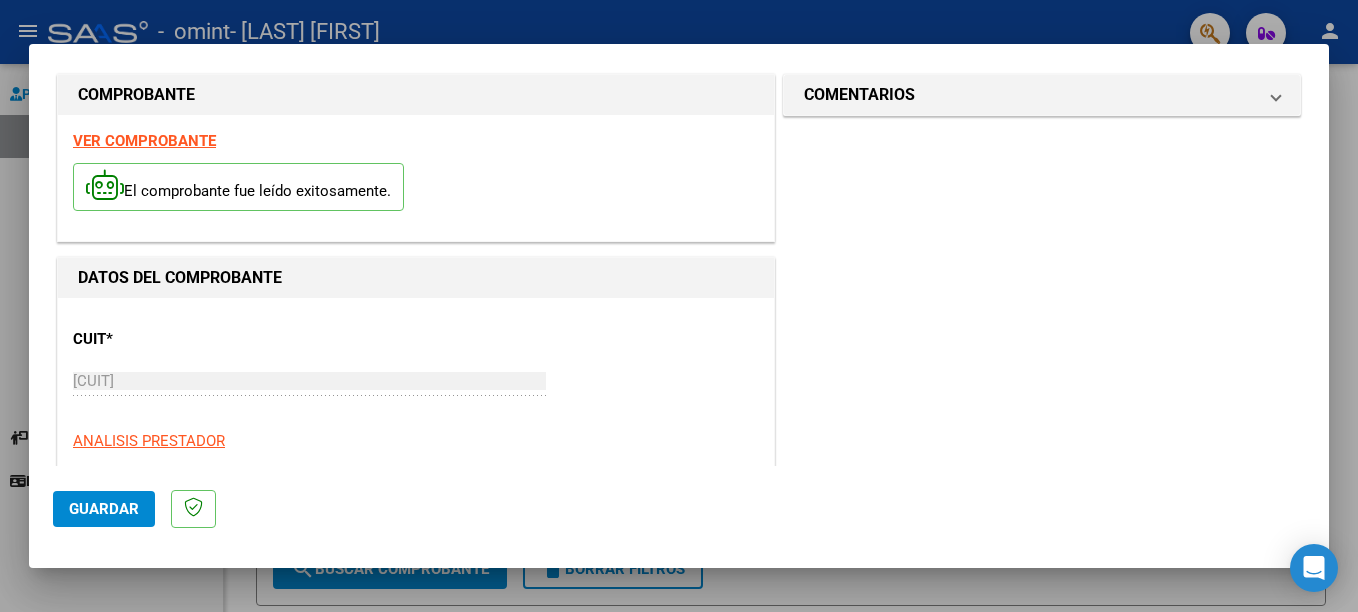 scroll, scrollTop: 0, scrollLeft: 0, axis: both 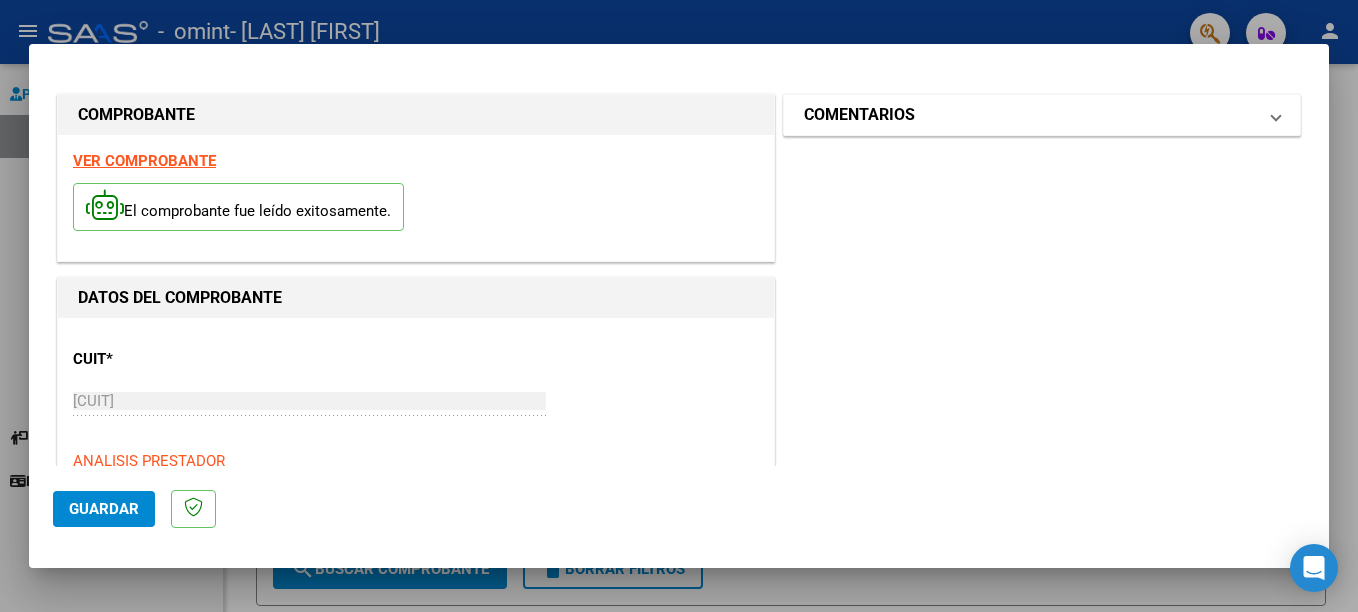 click on "COMENTARIOS" at bounding box center [859, 115] 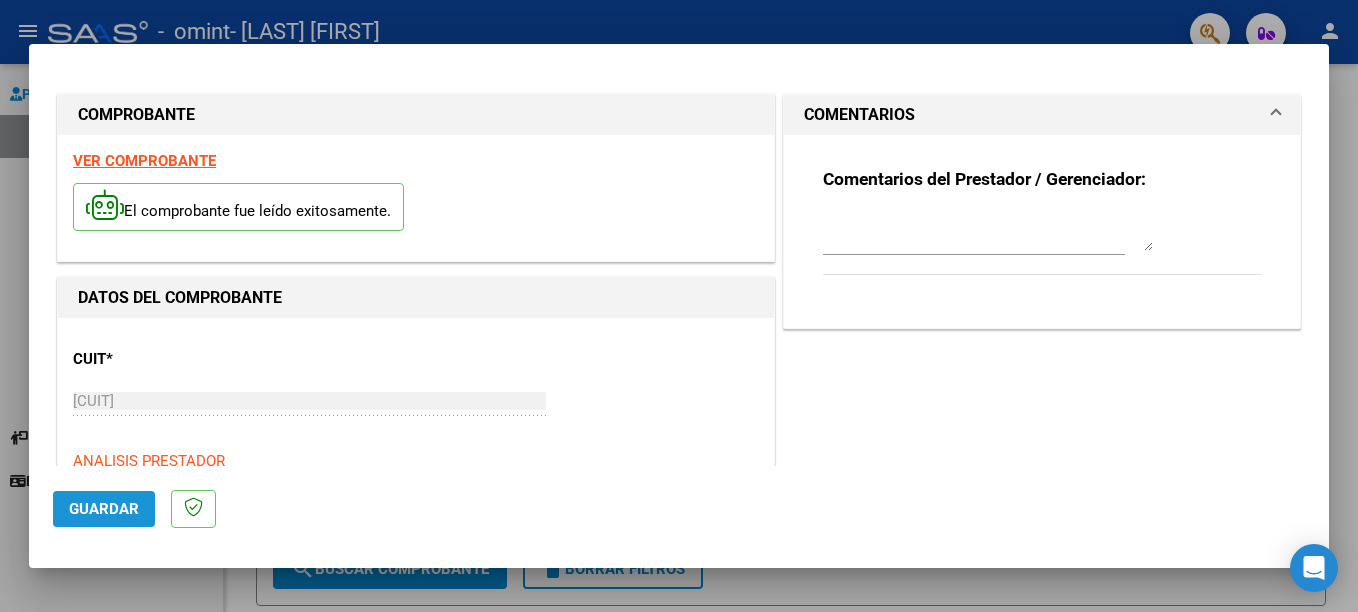 click on "Guardar" 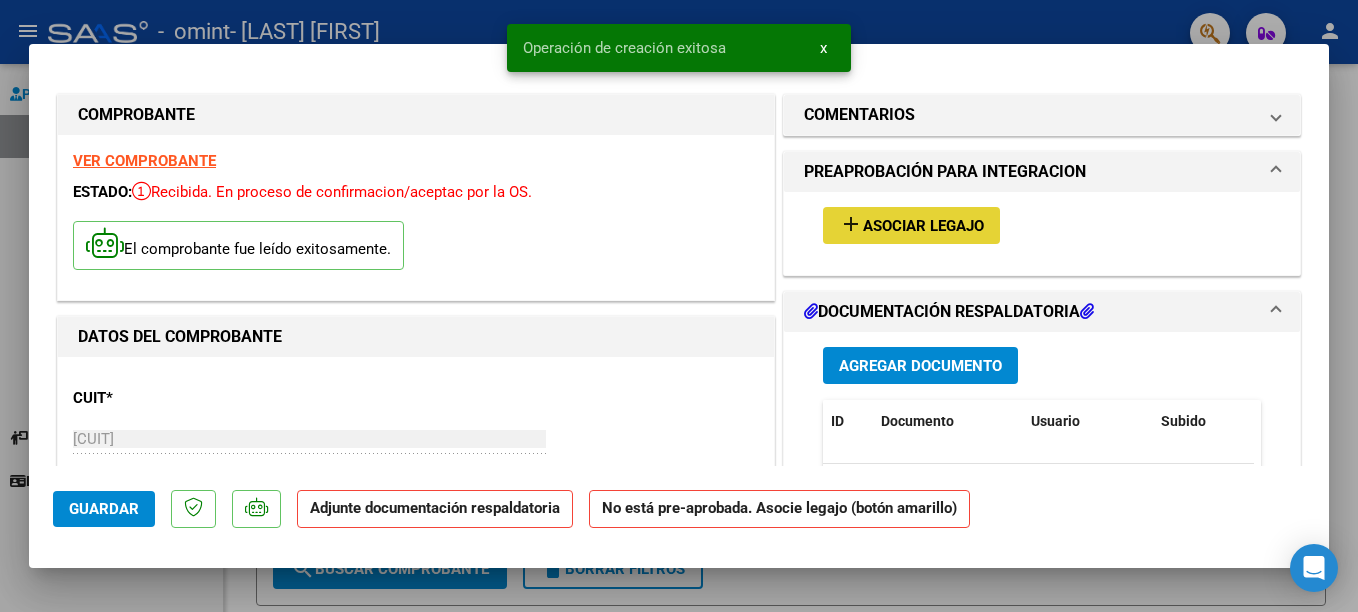 click on "Asociar Legajo" at bounding box center (923, 226) 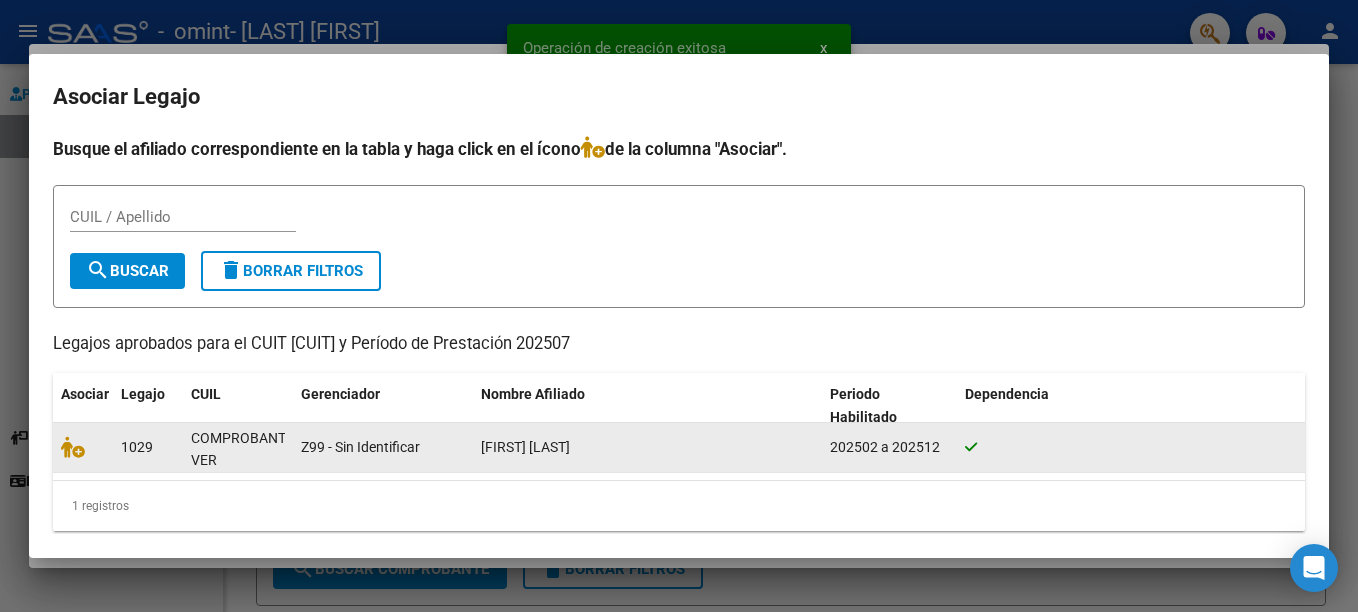 click 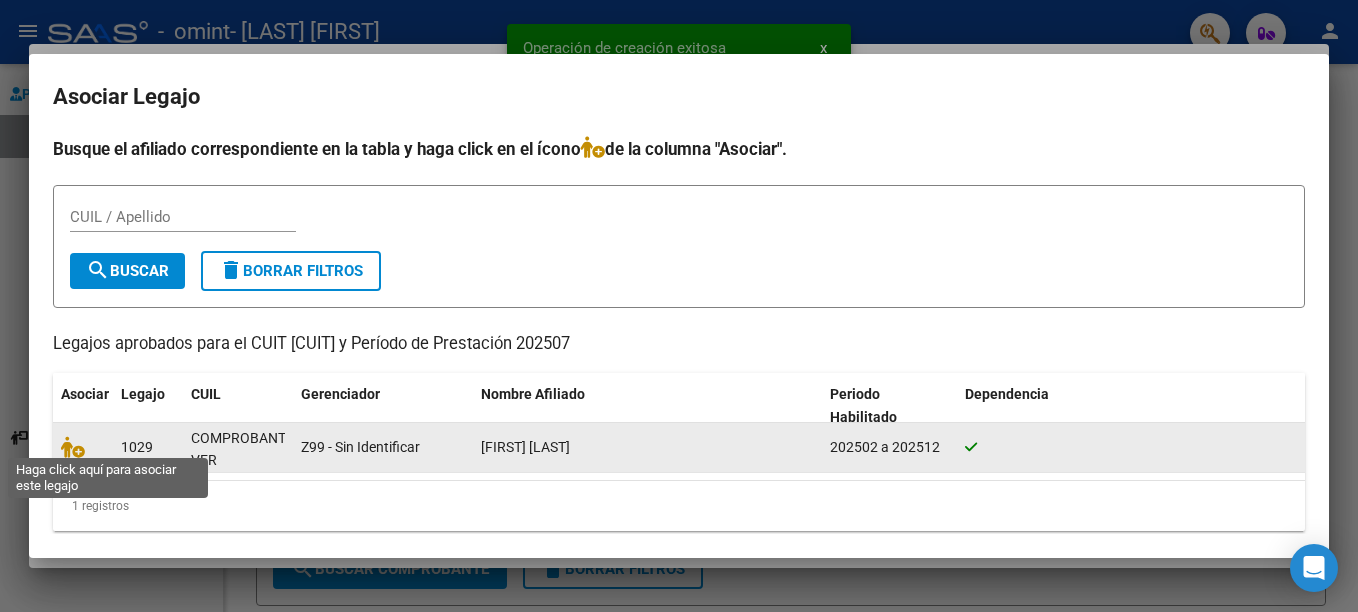 click 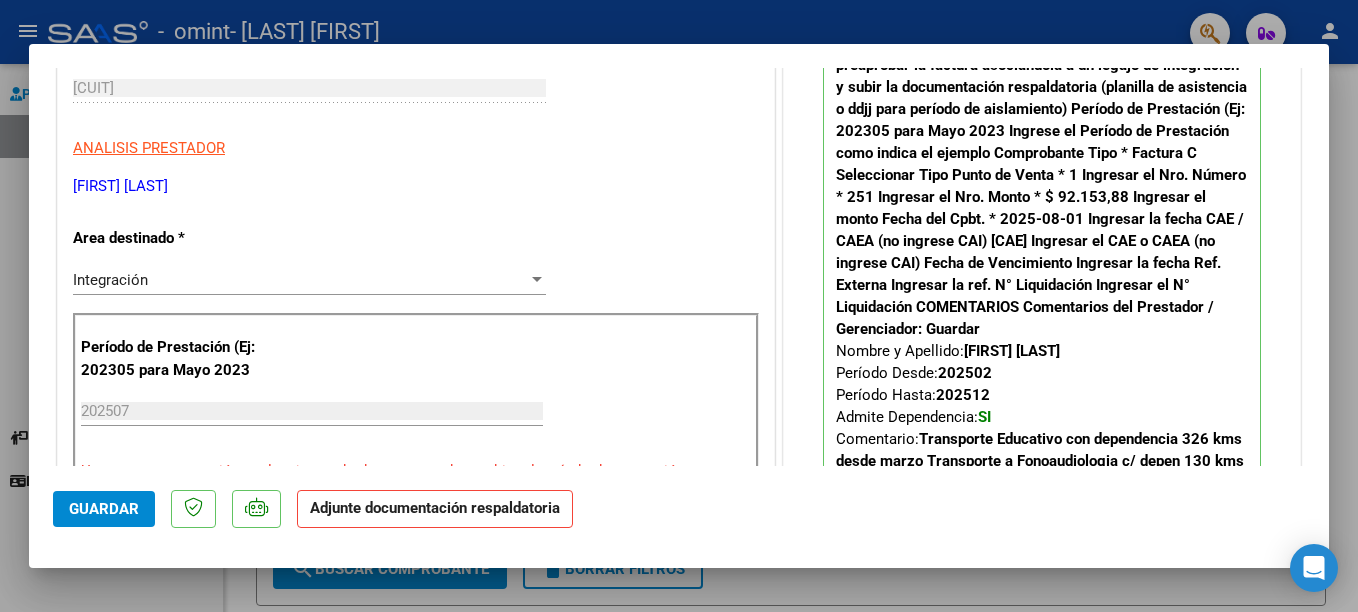 scroll, scrollTop: 442, scrollLeft: 0, axis: vertical 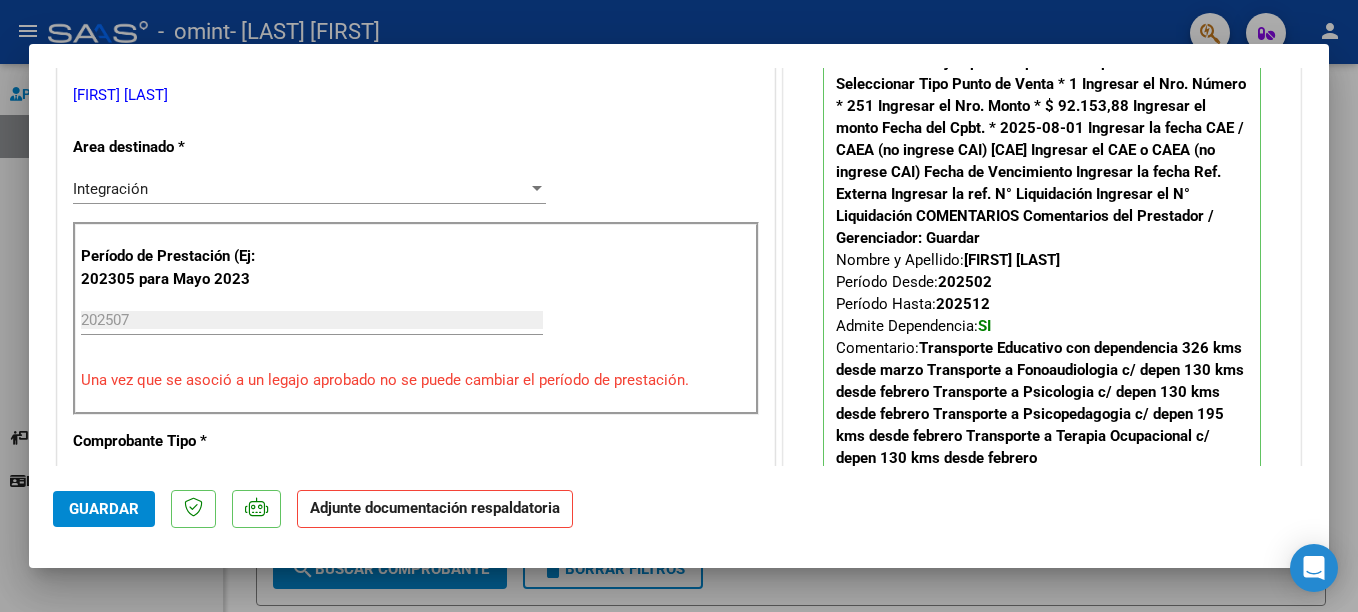 click on "Agregar Documento" at bounding box center (920, 667) 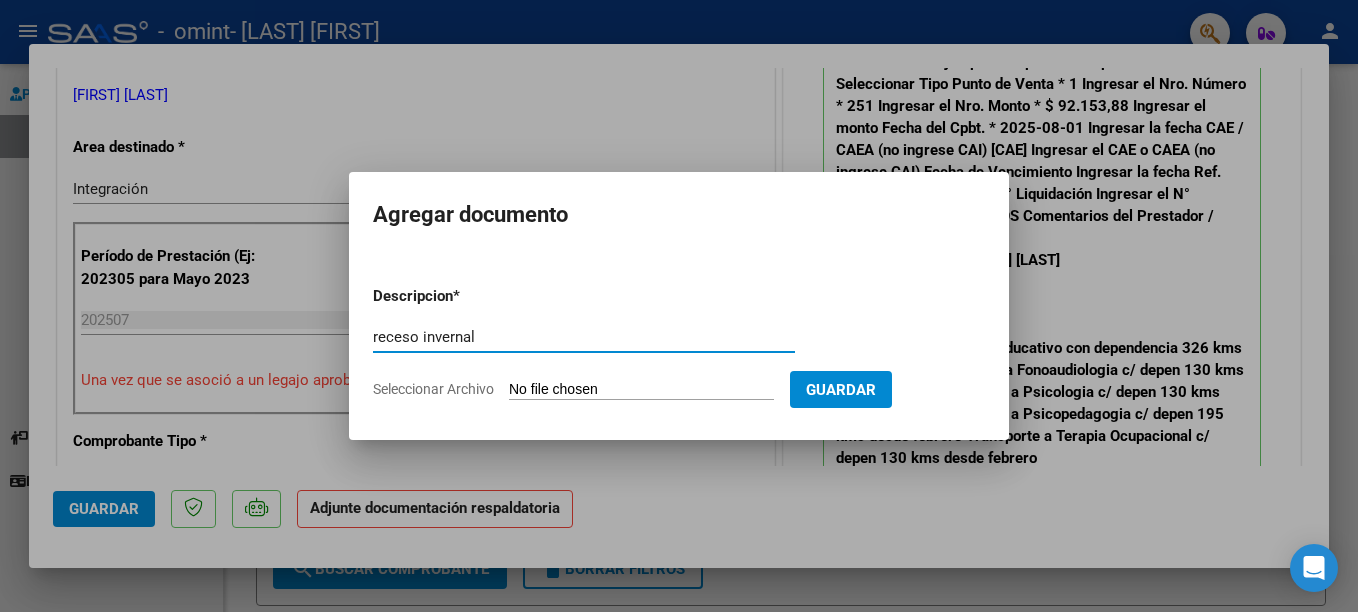 type on "receso invernal" 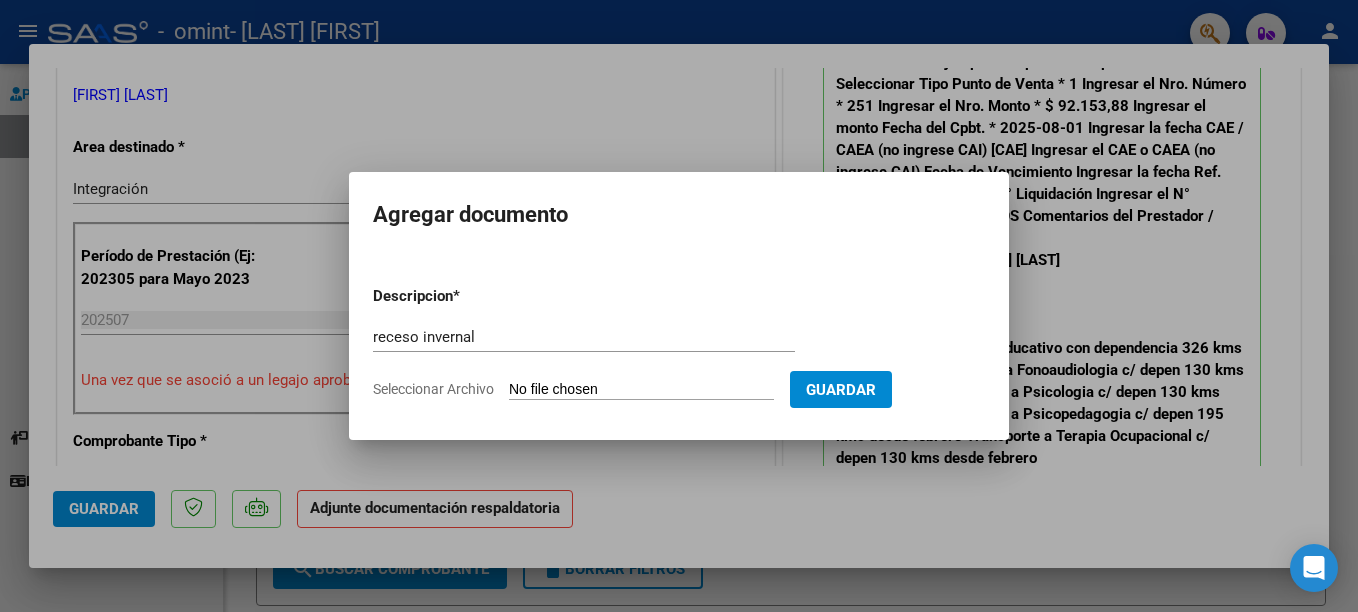 click on "Seleccionar Archivo" at bounding box center [641, 390] 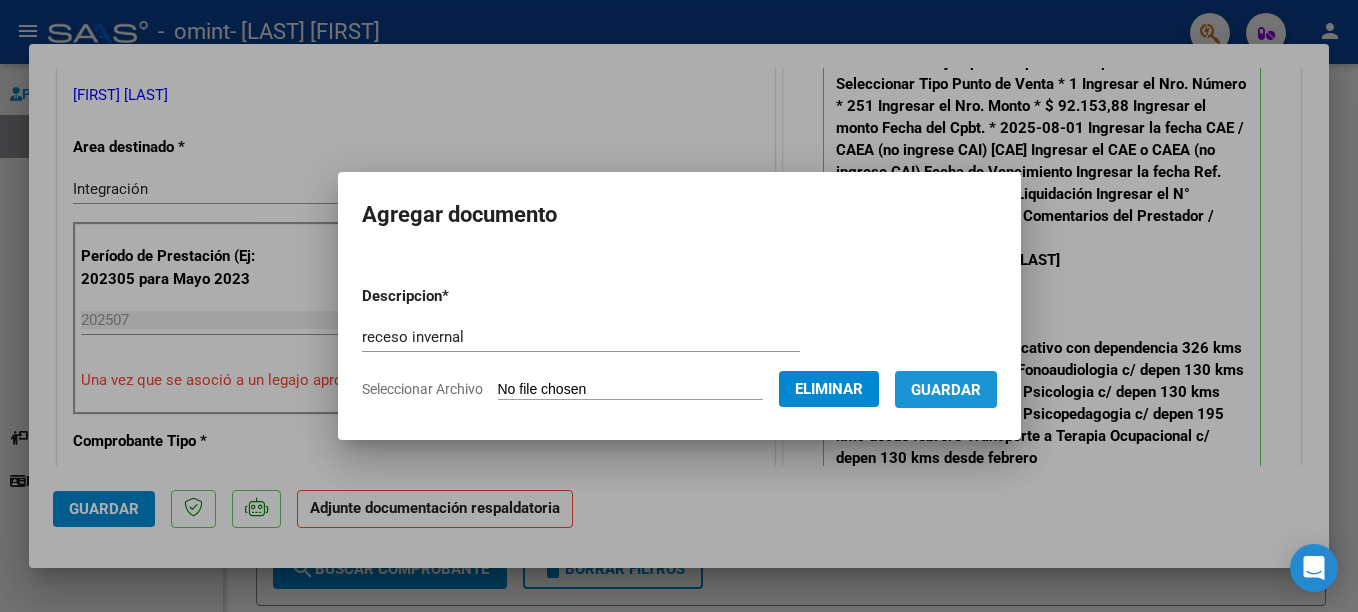 click on "Guardar" at bounding box center (946, 390) 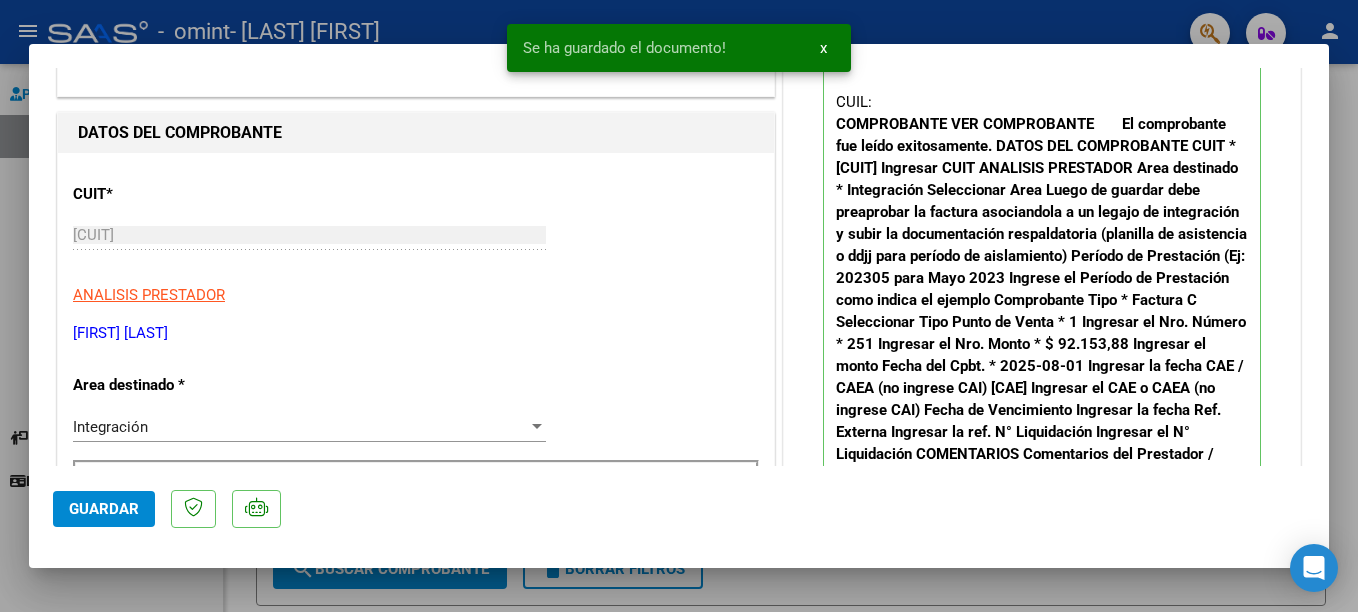 scroll, scrollTop: 0, scrollLeft: 0, axis: both 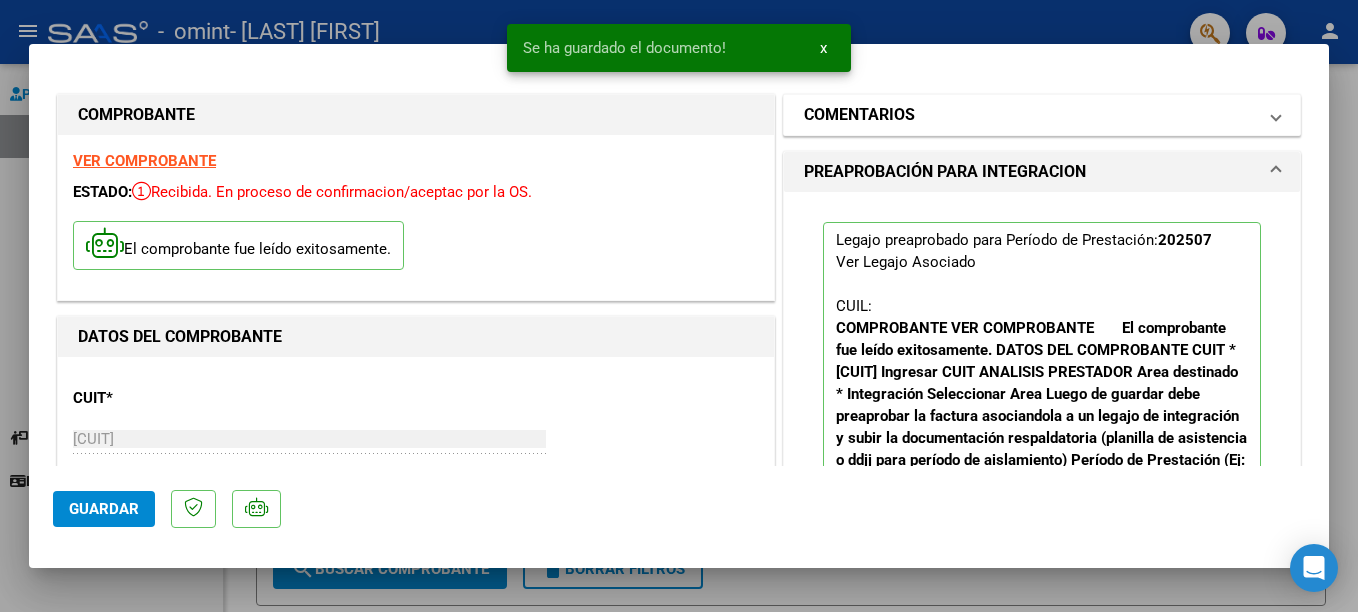 click on "COMENTARIOS" at bounding box center [1038, 115] 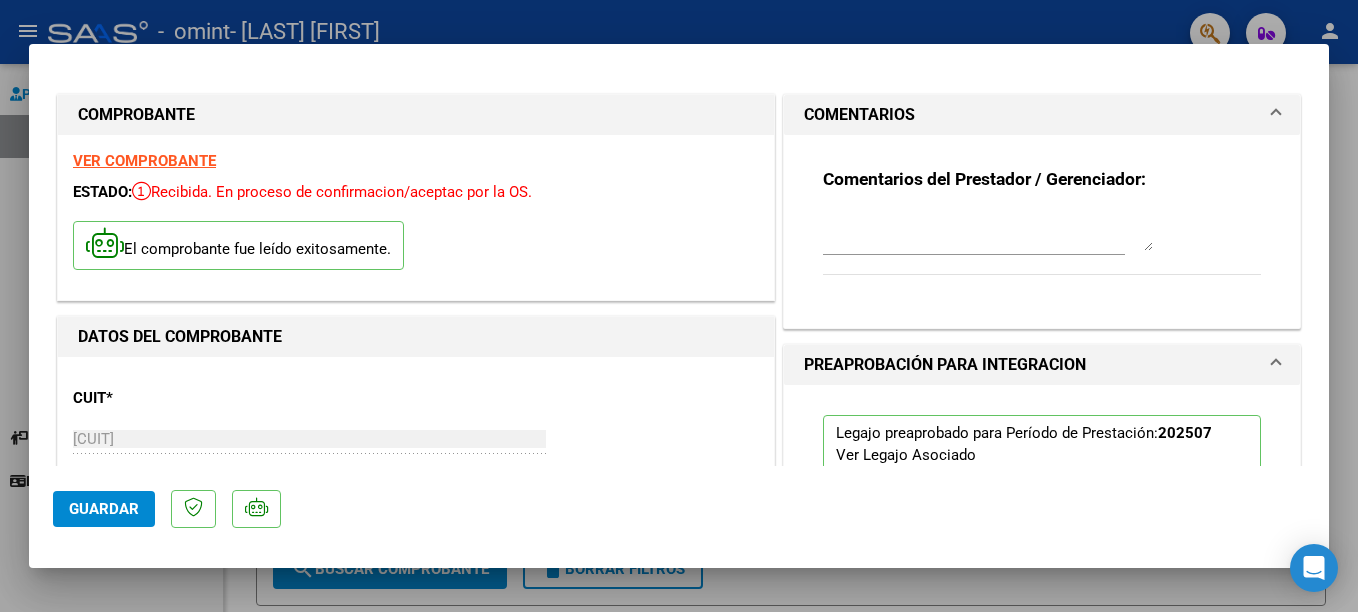 click at bounding box center [988, 231] 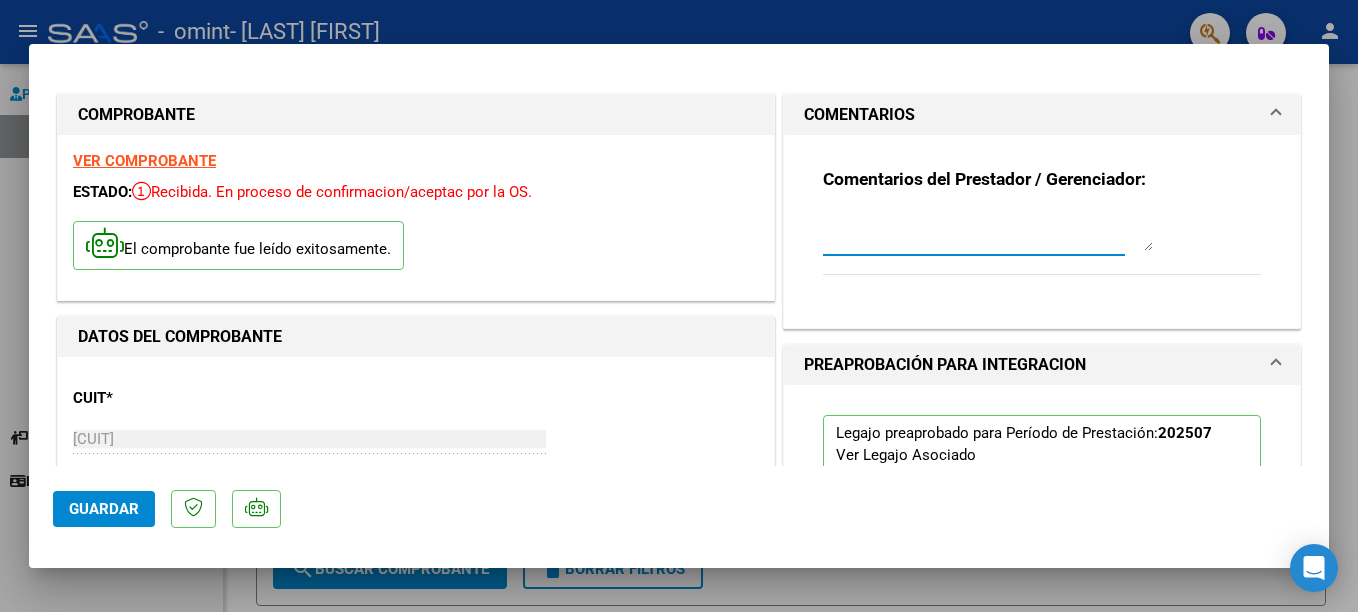 click at bounding box center (988, 231) 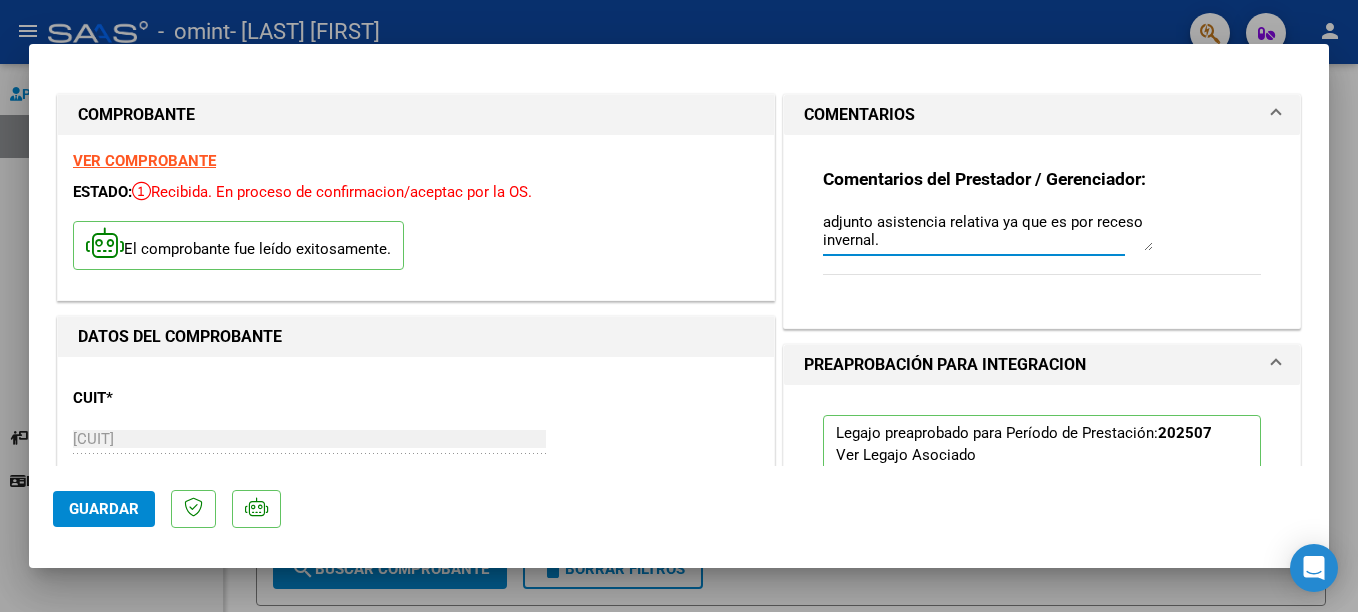 type on "adjunto asistencia relativa ya que es por receso invernal." 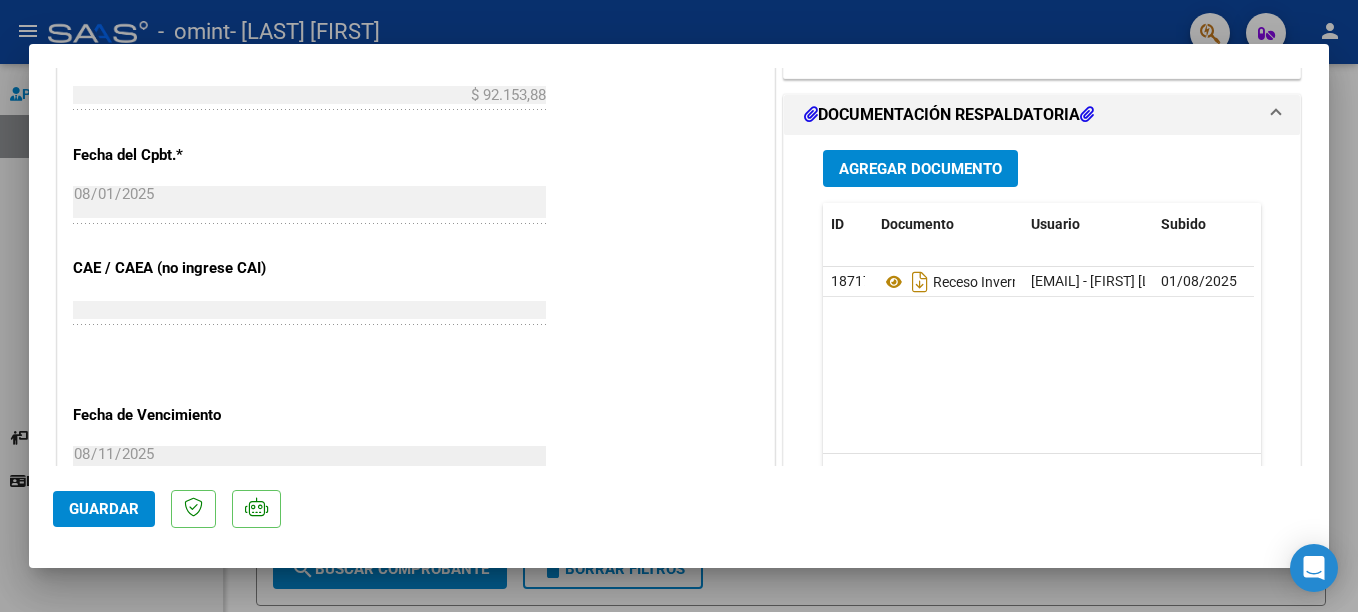 scroll, scrollTop: 1392, scrollLeft: 0, axis: vertical 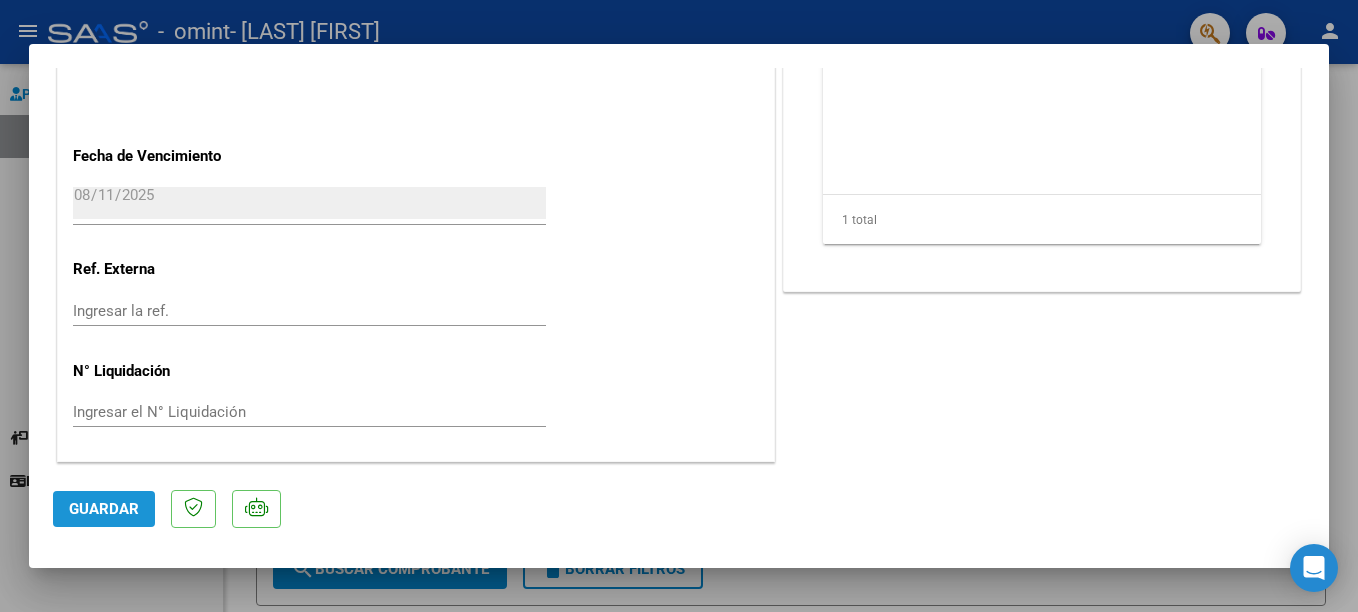 click on "Guardar" 